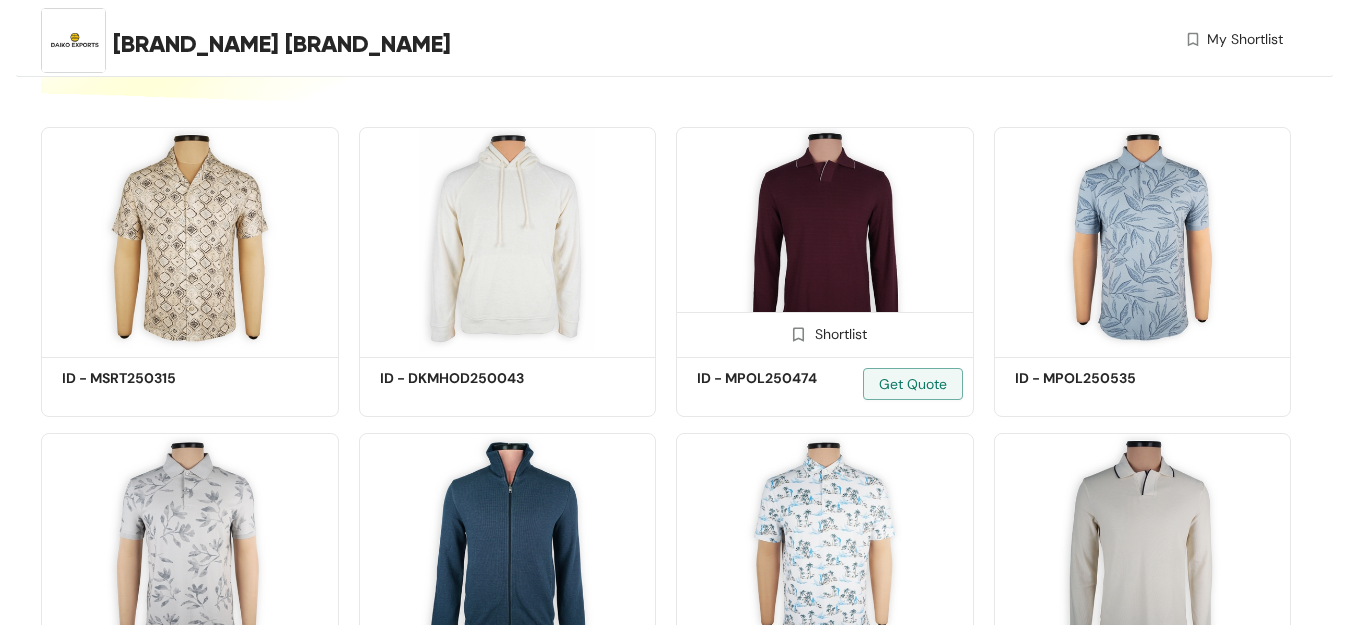 scroll, scrollTop: 400, scrollLeft: 0, axis: vertical 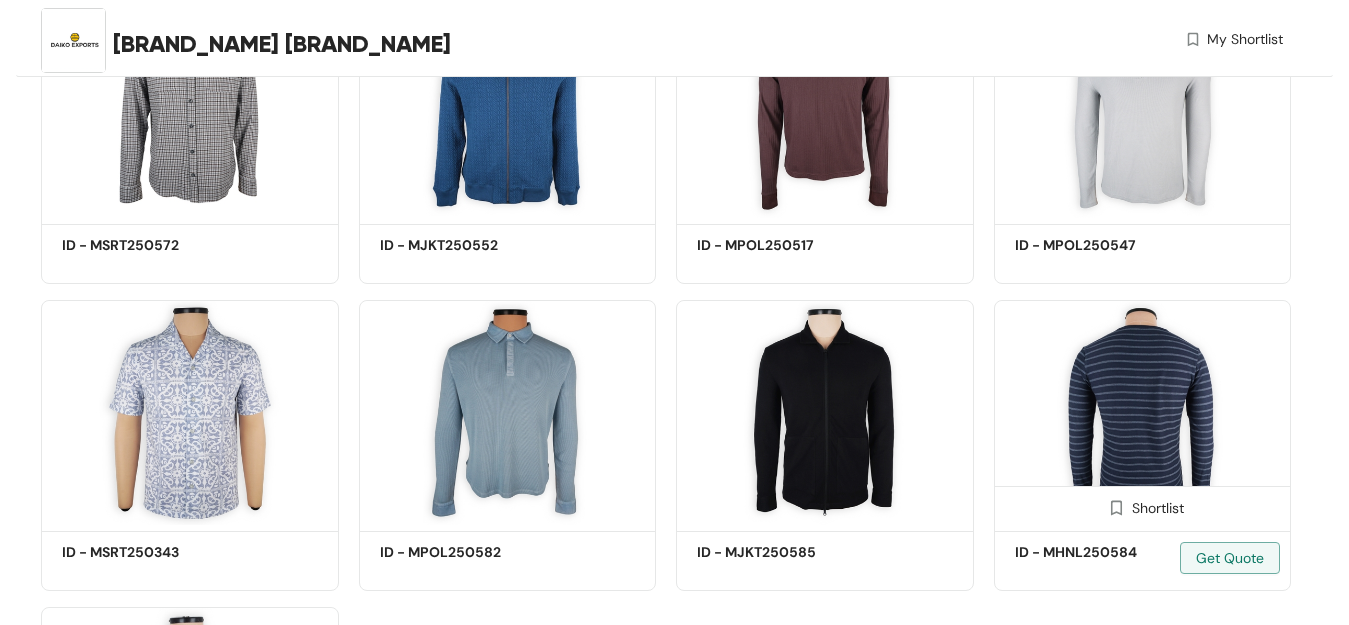 click at bounding box center [1143, 412] 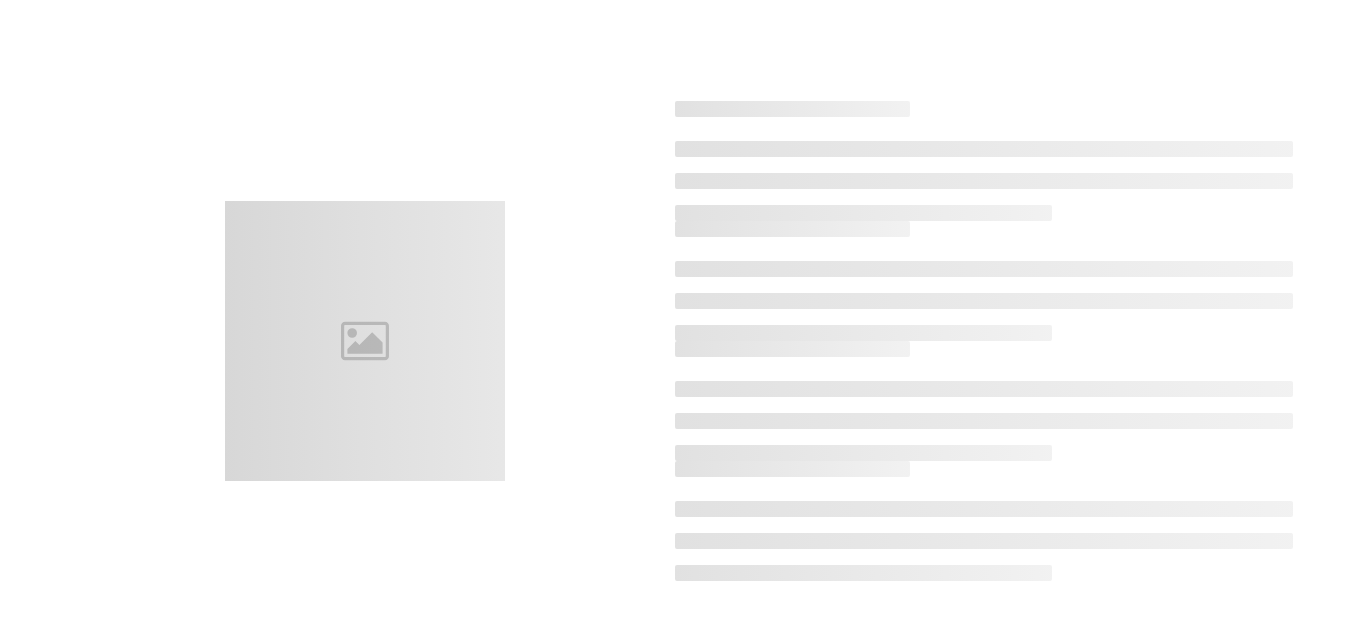 click at bounding box center (984, 389) 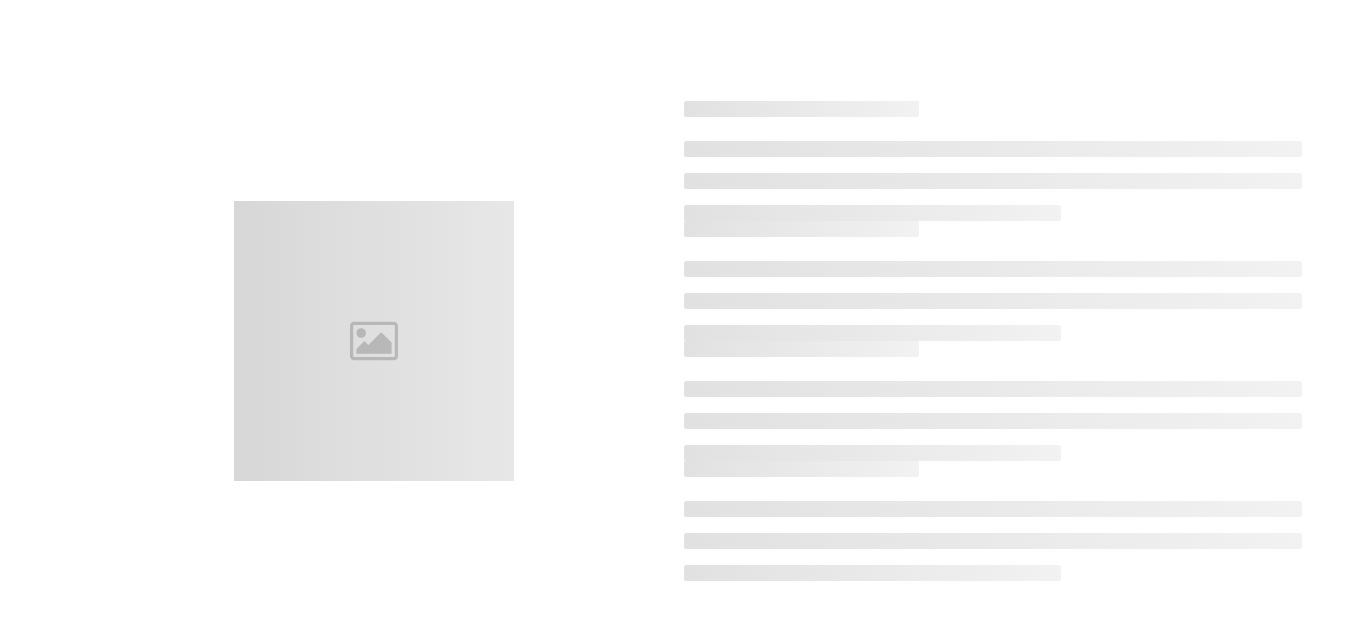 scroll, scrollTop: 0, scrollLeft: 0, axis: both 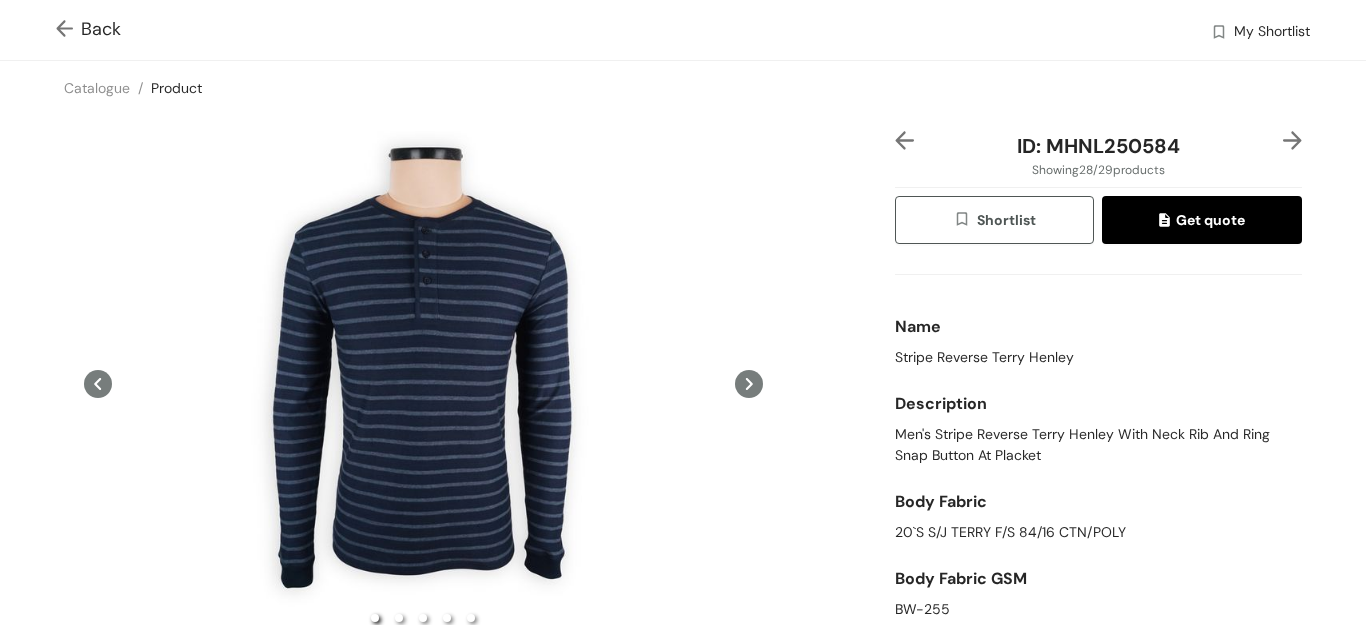 click at bounding box center (68, 30) 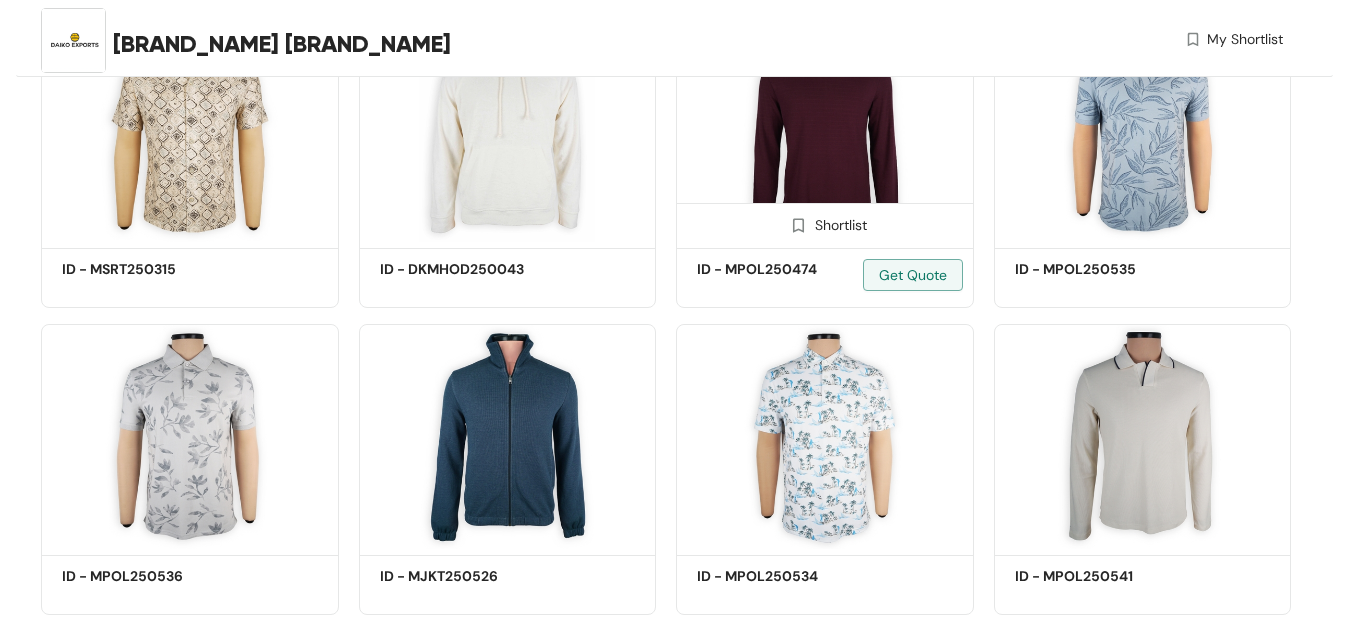 scroll, scrollTop: 561, scrollLeft: 0, axis: vertical 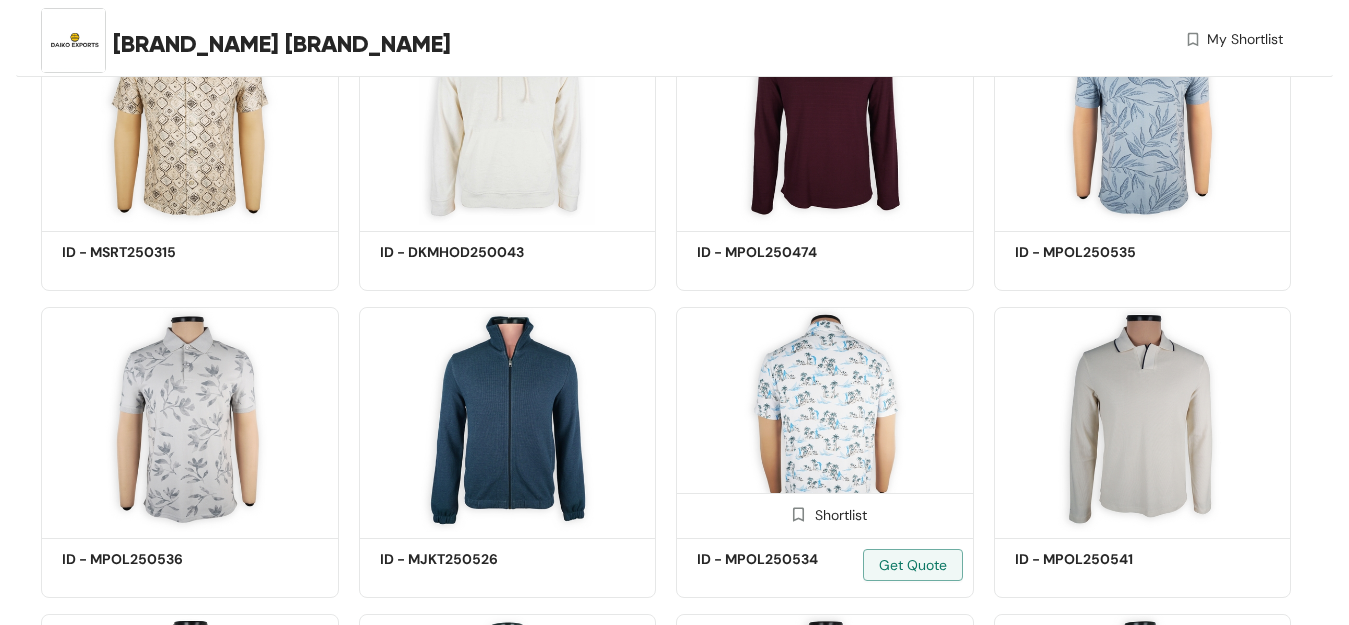 click at bounding box center (825, 419) 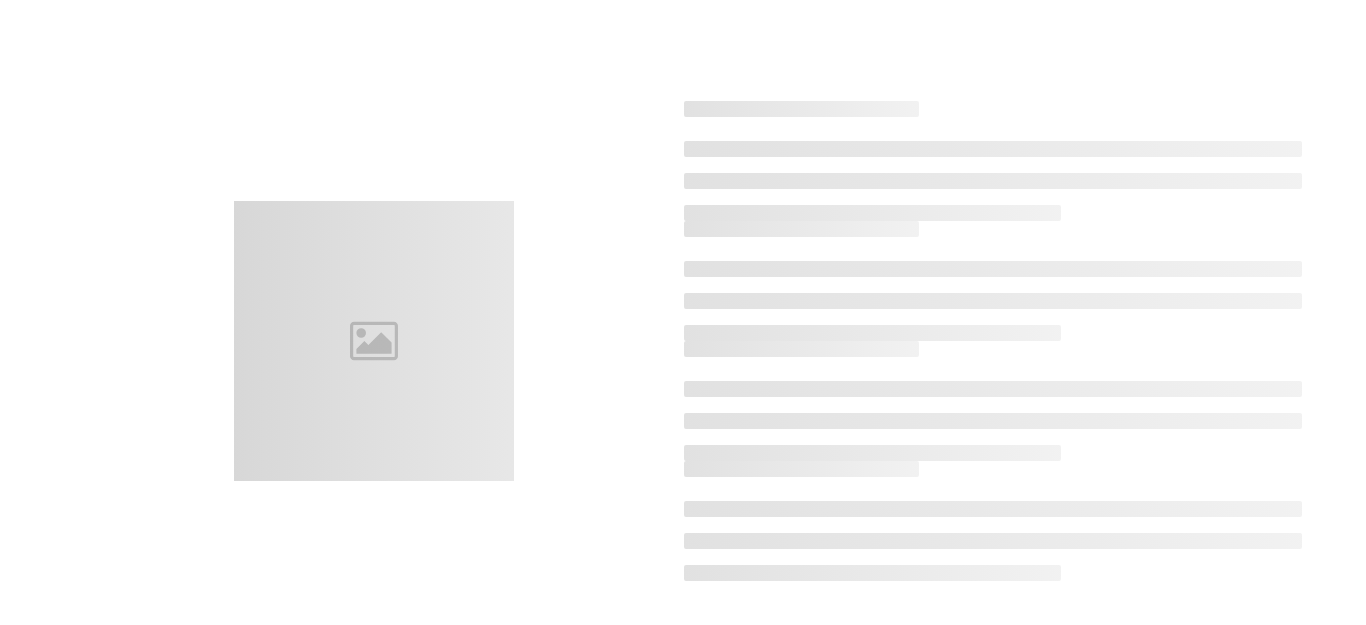scroll, scrollTop: 0, scrollLeft: 0, axis: both 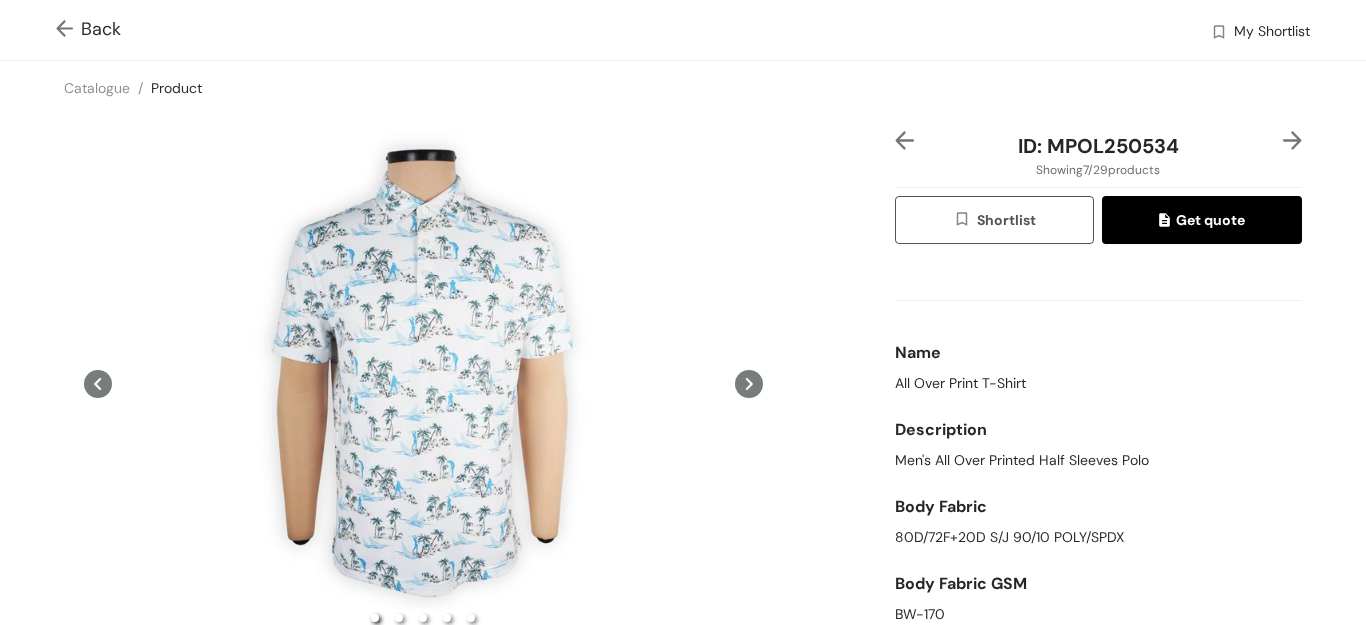 click at bounding box center (68, 30) 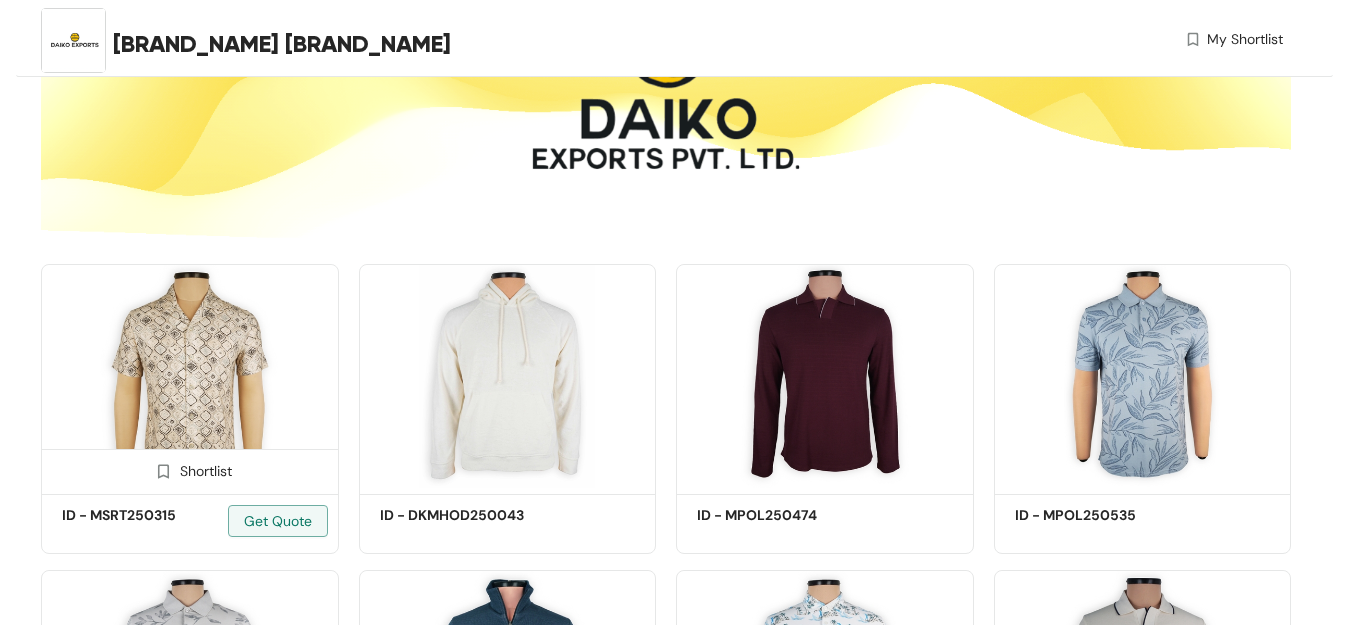 scroll, scrollTop: 300, scrollLeft: 0, axis: vertical 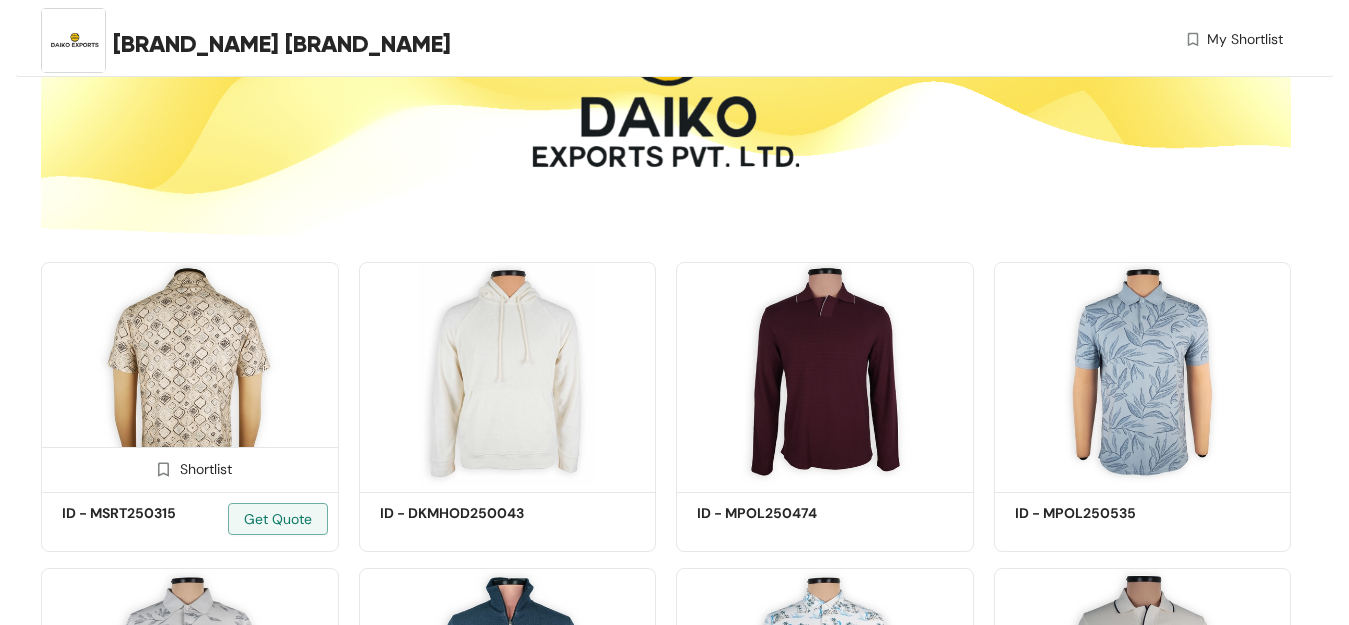 click at bounding box center (190, 374) 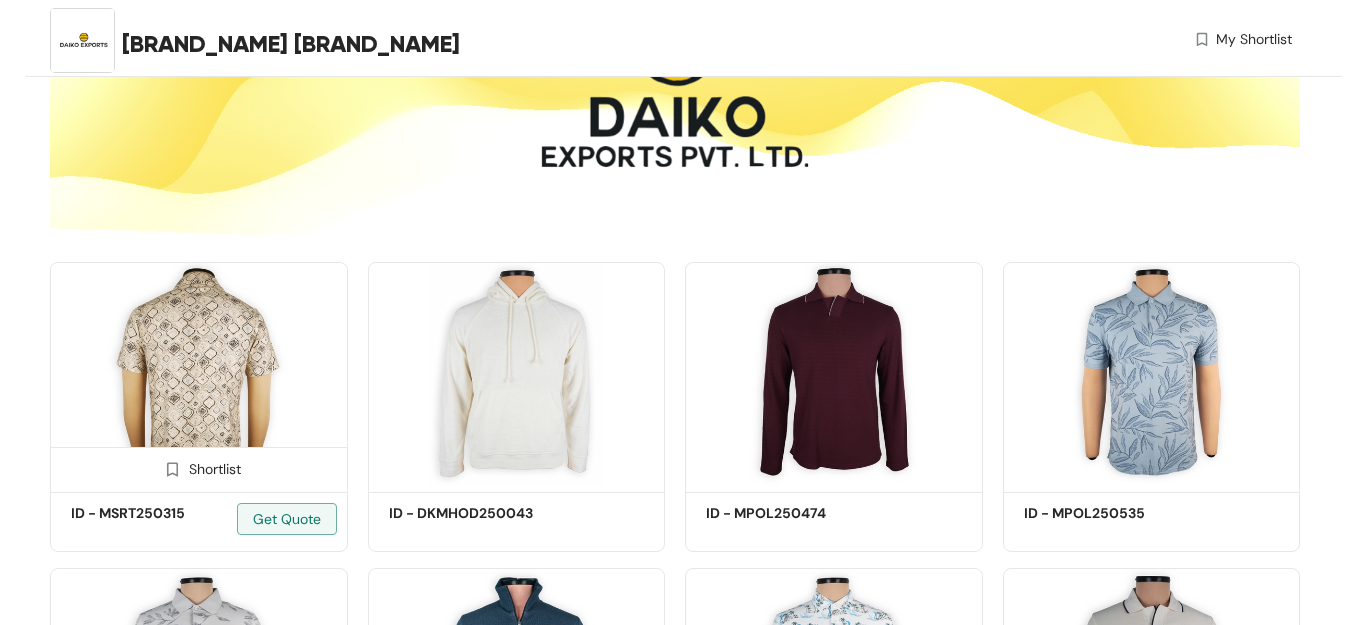 scroll, scrollTop: 0, scrollLeft: 0, axis: both 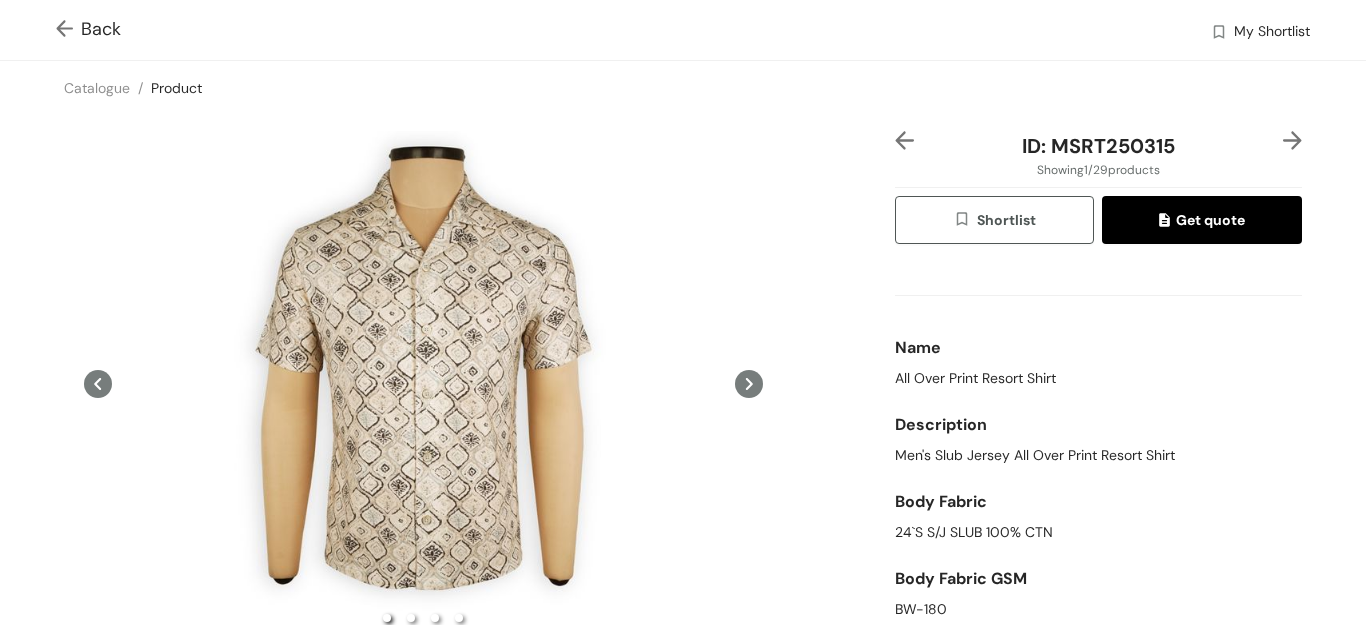 click at bounding box center [68, 30] 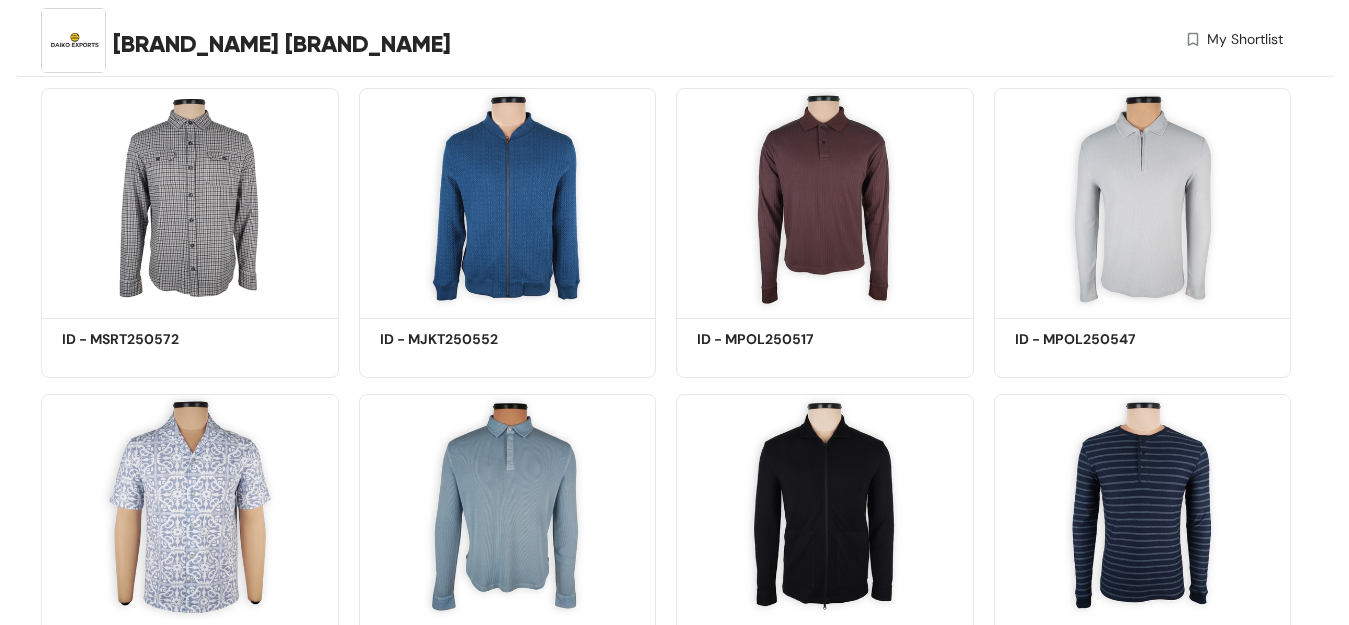 scroll, scrollTop: 2436, scrollLeft: 0, axis: vertical 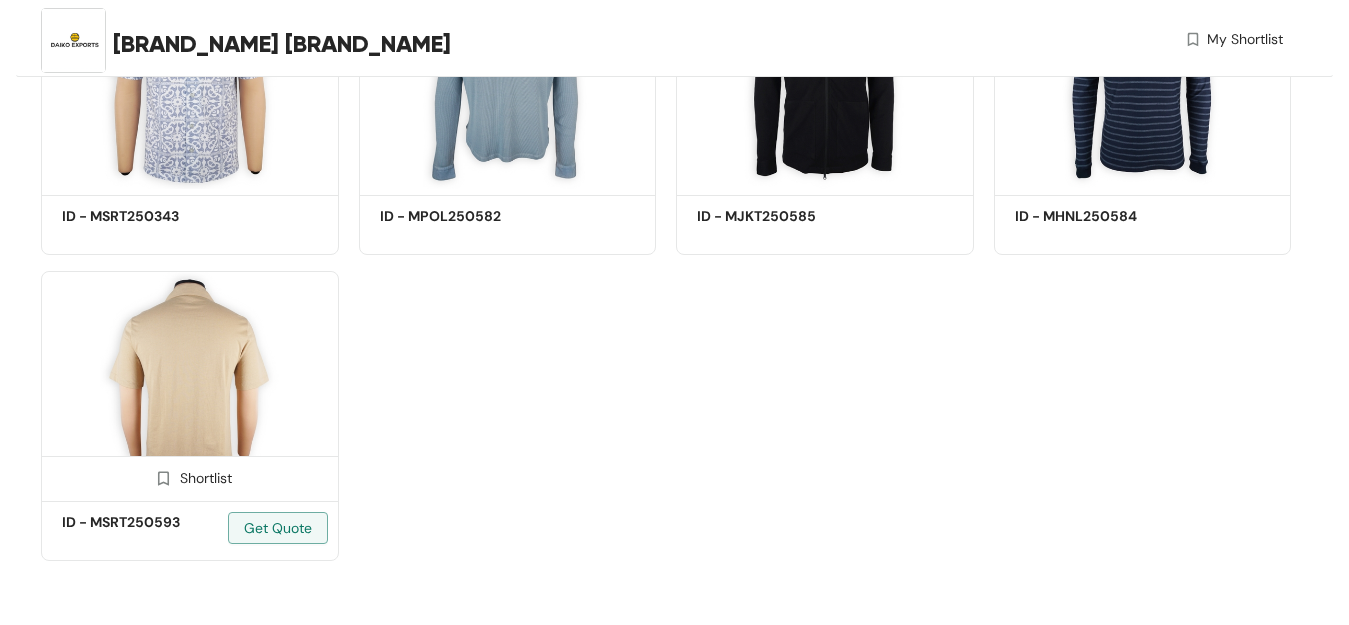 click at bounding box center (190, 383) 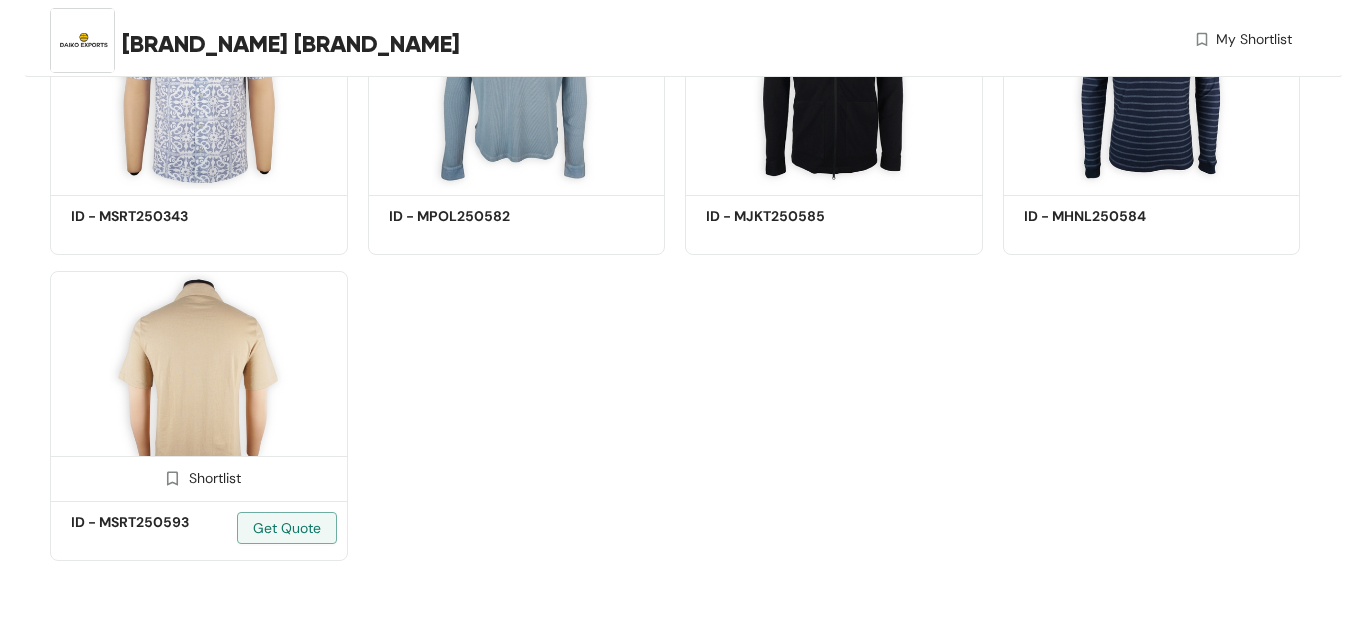 scroll, scrollTop: 0, scrollLeft: 0, axis: both 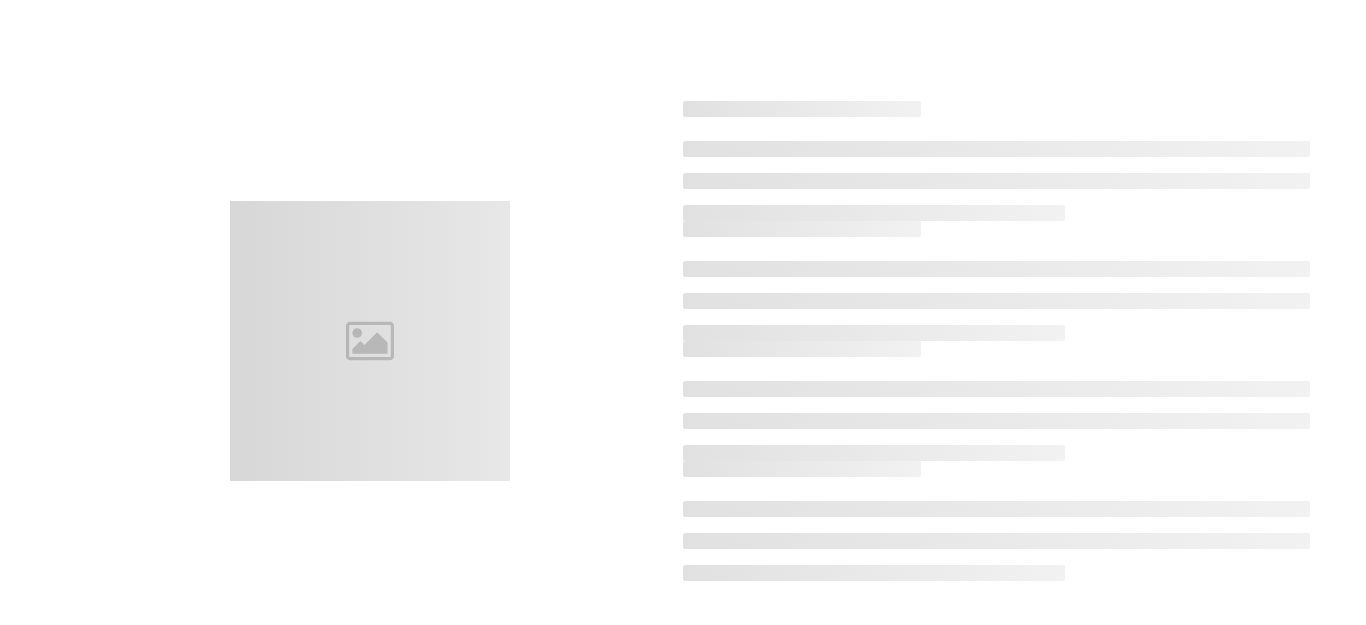 click at bounding box center [369, 341] 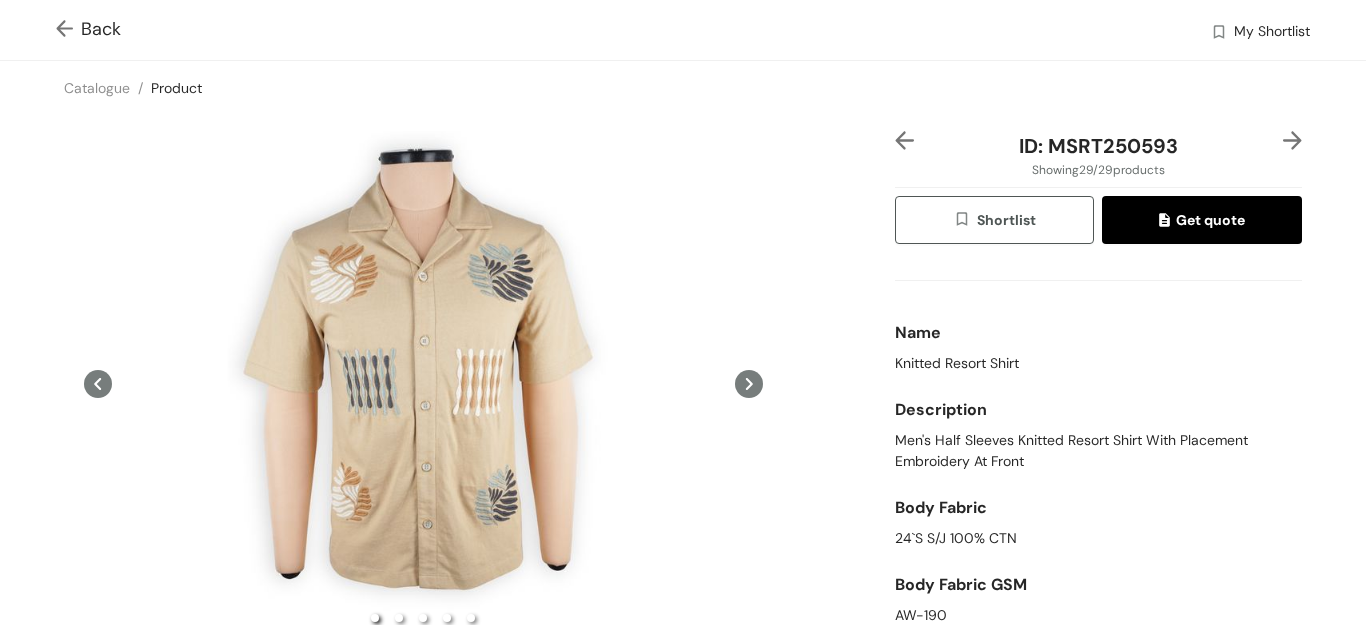 scroll, scrollTop: 26, scrollLeft: 0, axis: vertical 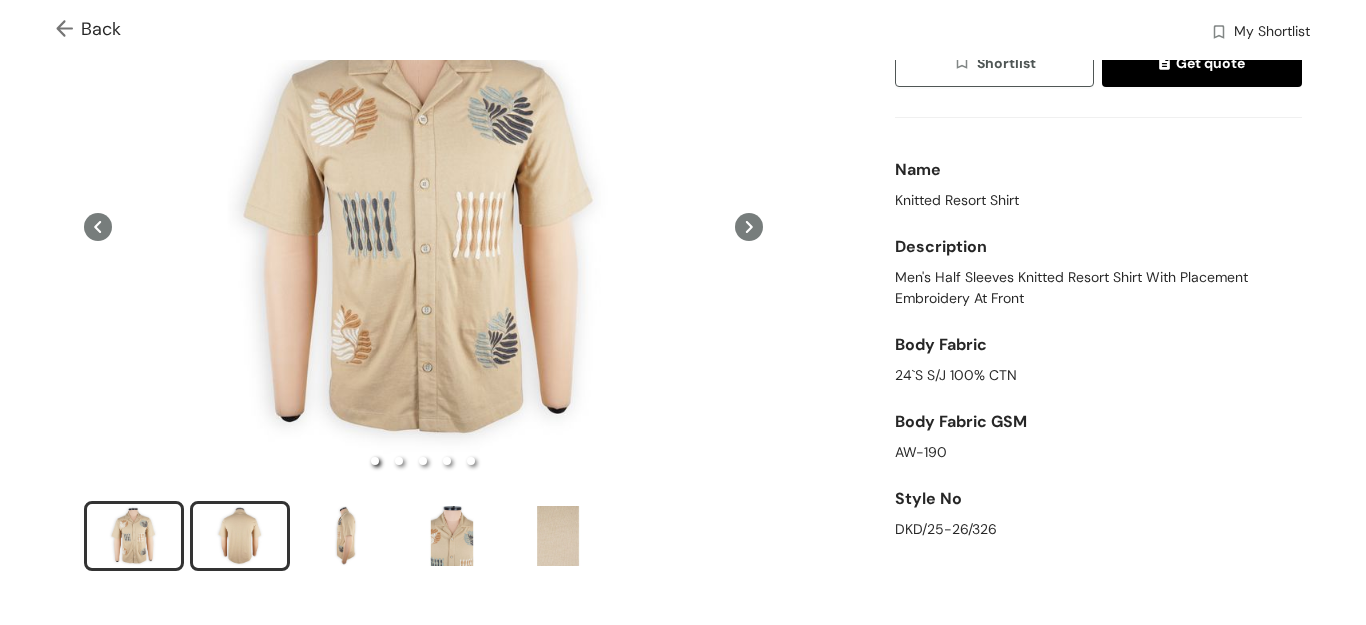click at bounding box center [240, 536] 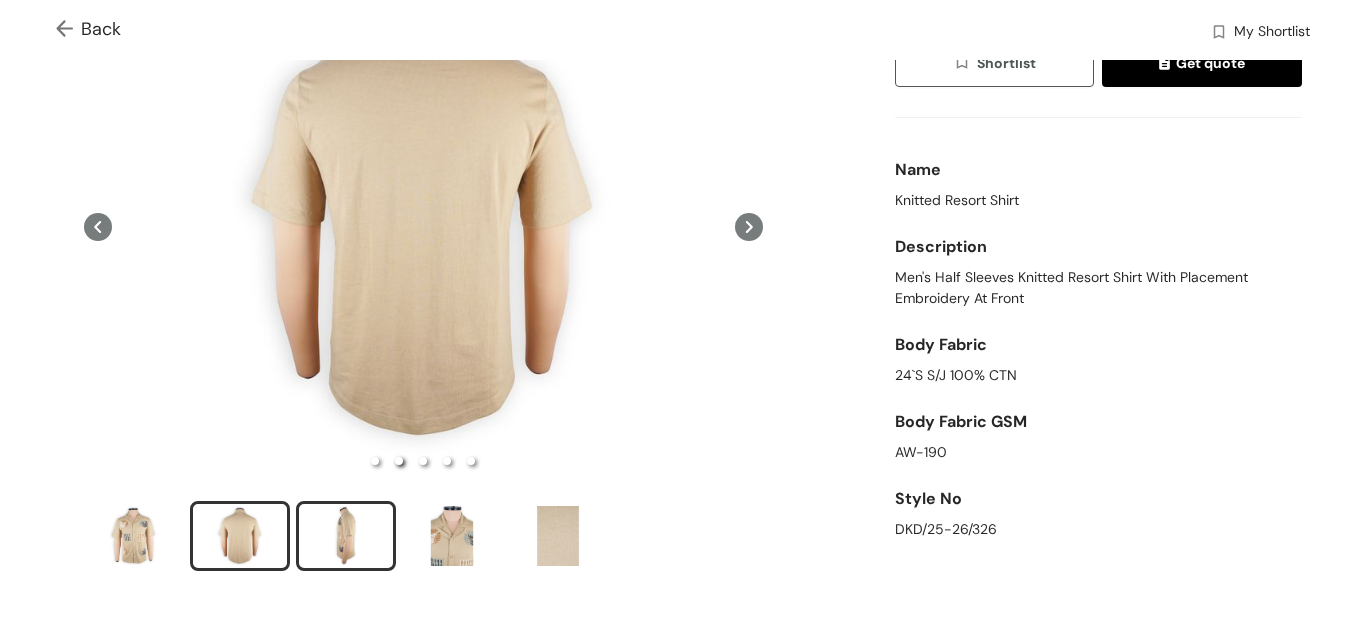 click at bounding box center [346, 536] 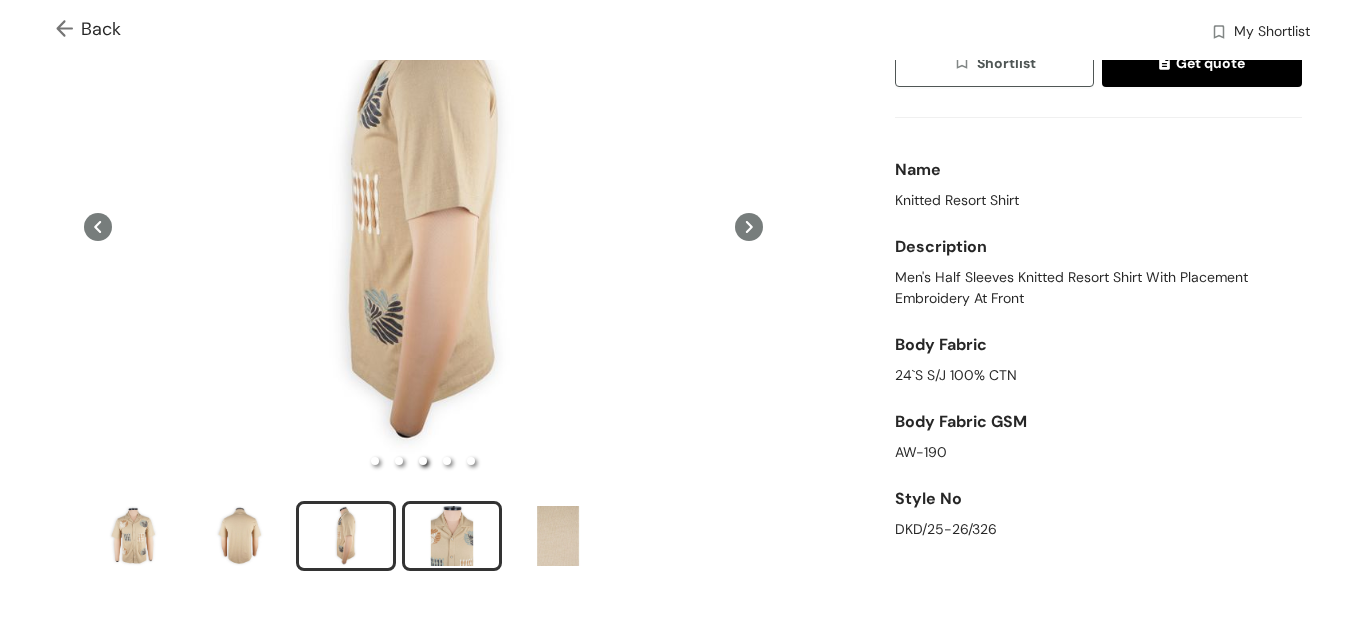 click at bounding box center [452, 536] 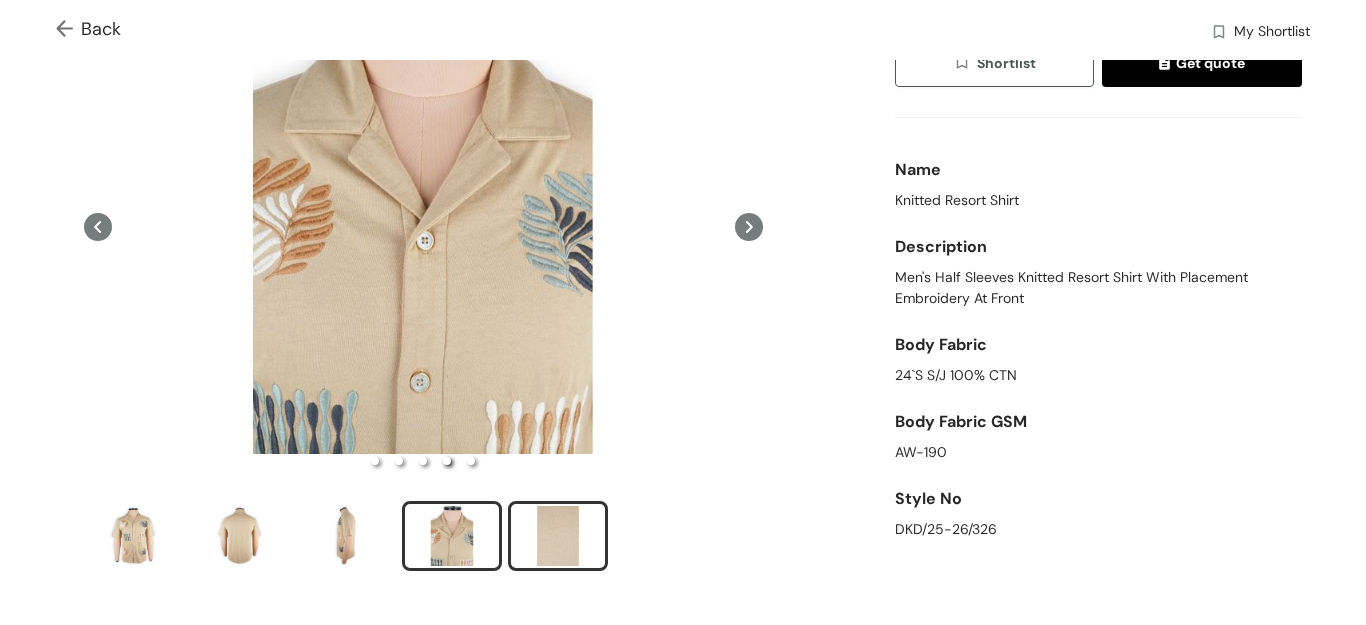 click at bounding box center (558, 536) 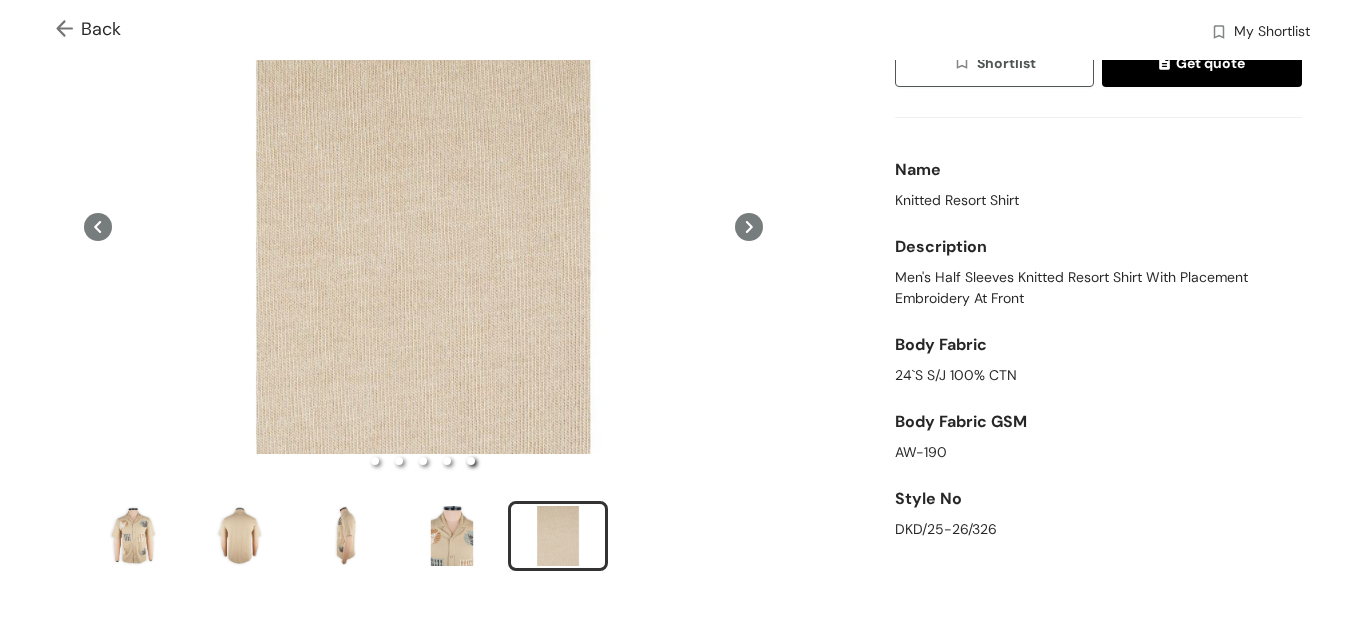 click on "Back" at bounding box center (88, 29) 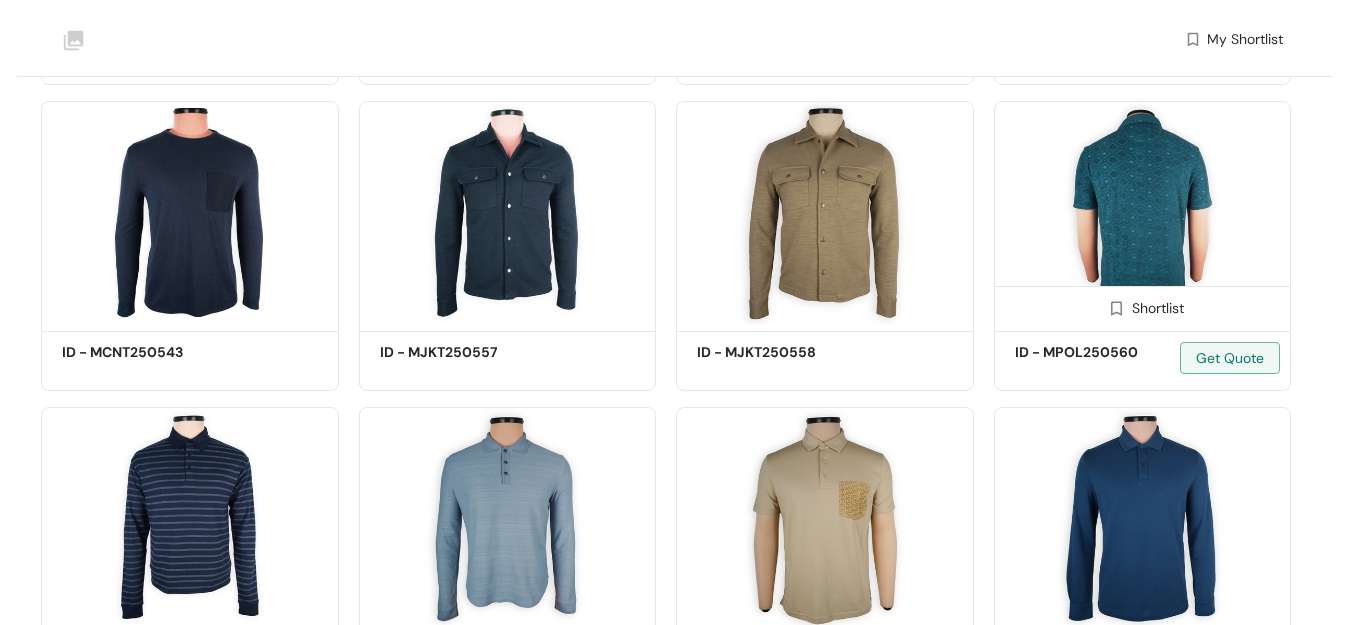 scroll, scrollTop: 1088, scrollLeft: 0, axis: vertical 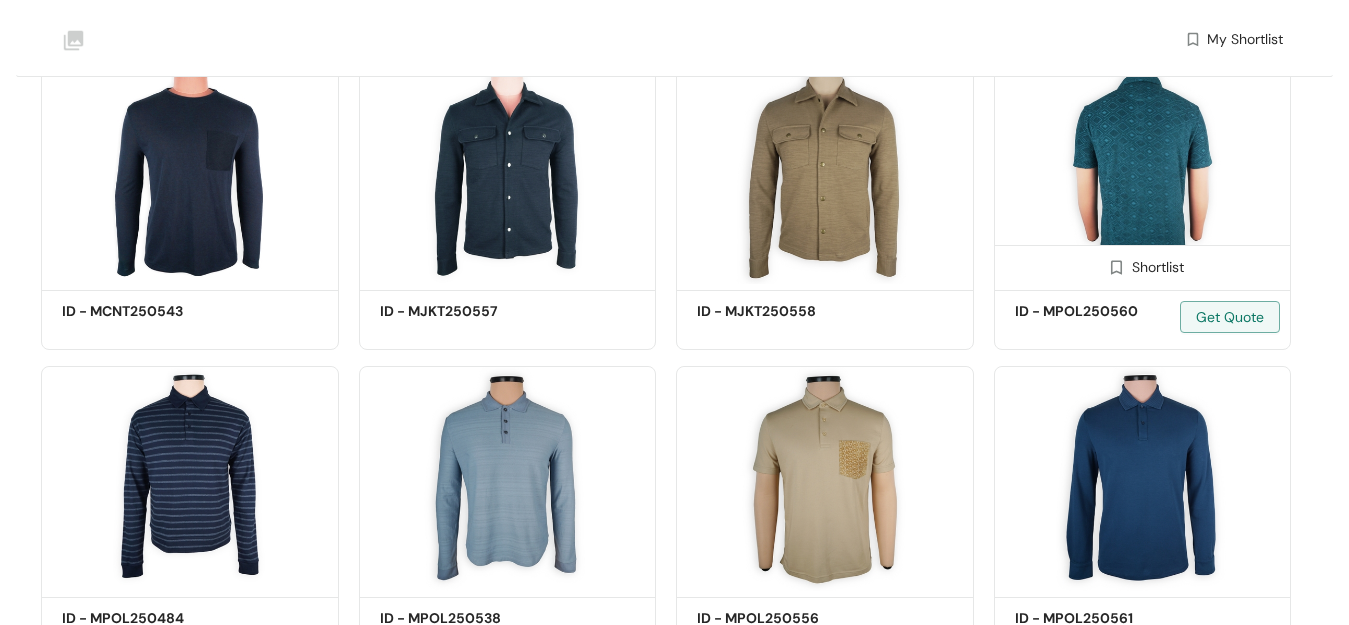 click at bounding box center (1143, 172) 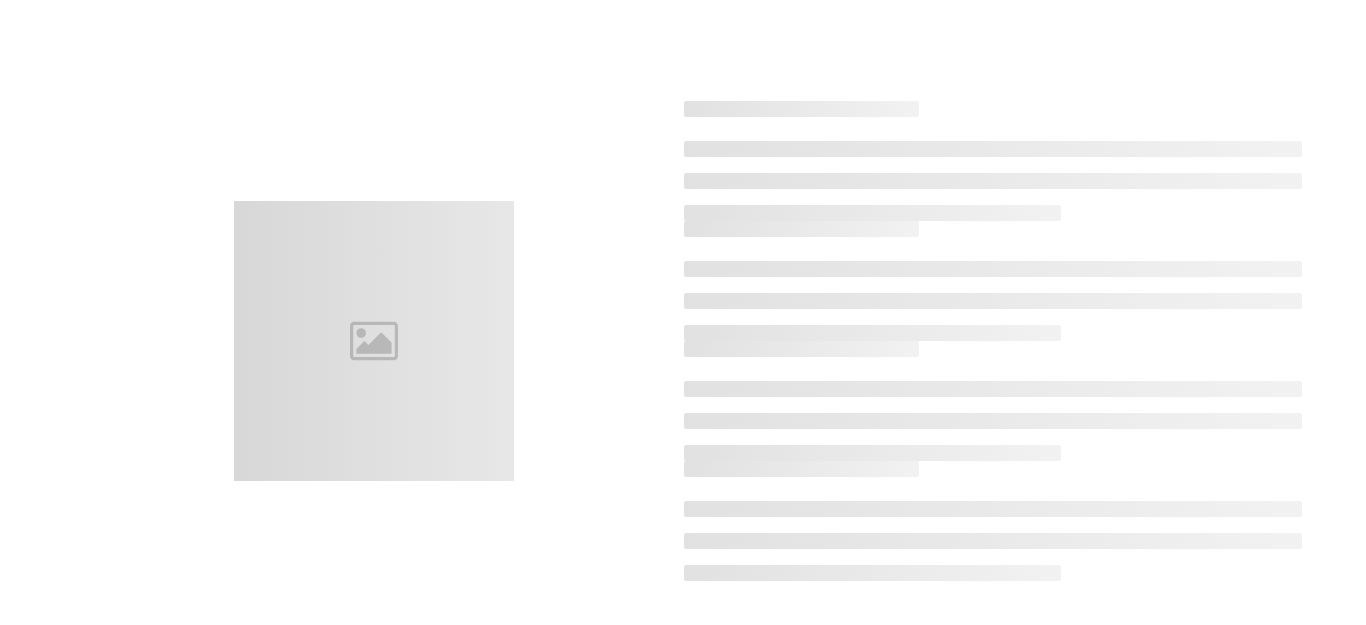 scroll, scrollTop: 0, scrollLeft: 0, axis: both 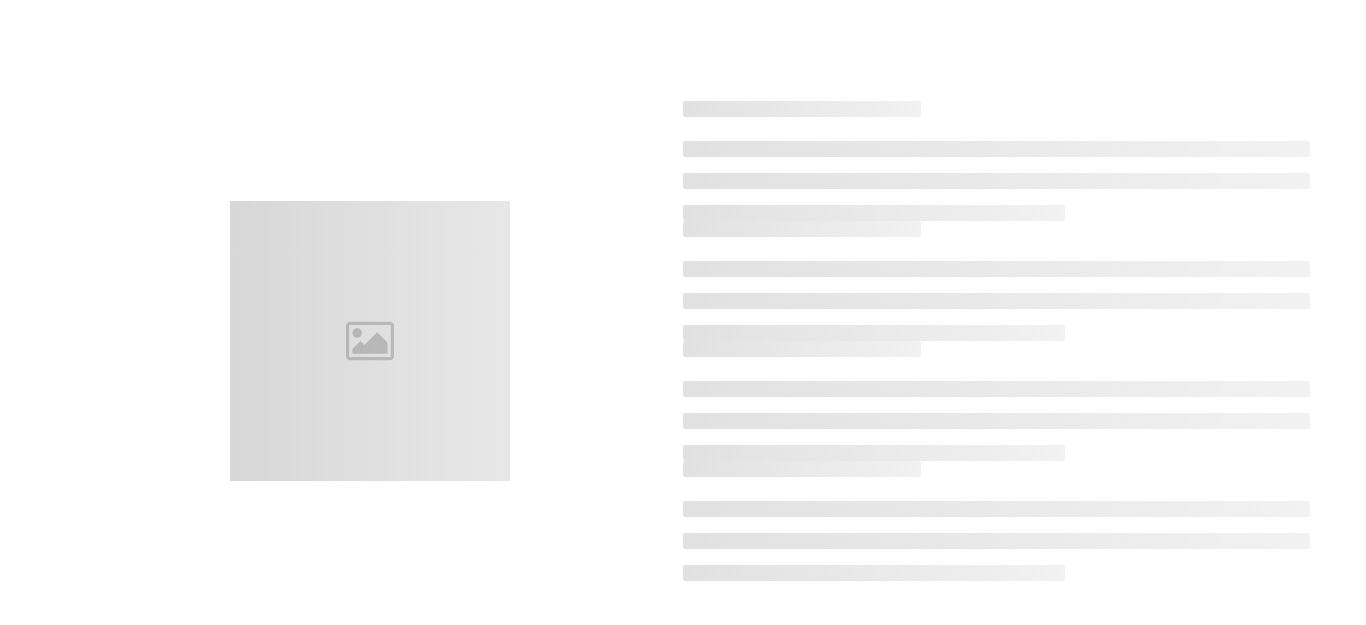click at bounding box center [996, 181] 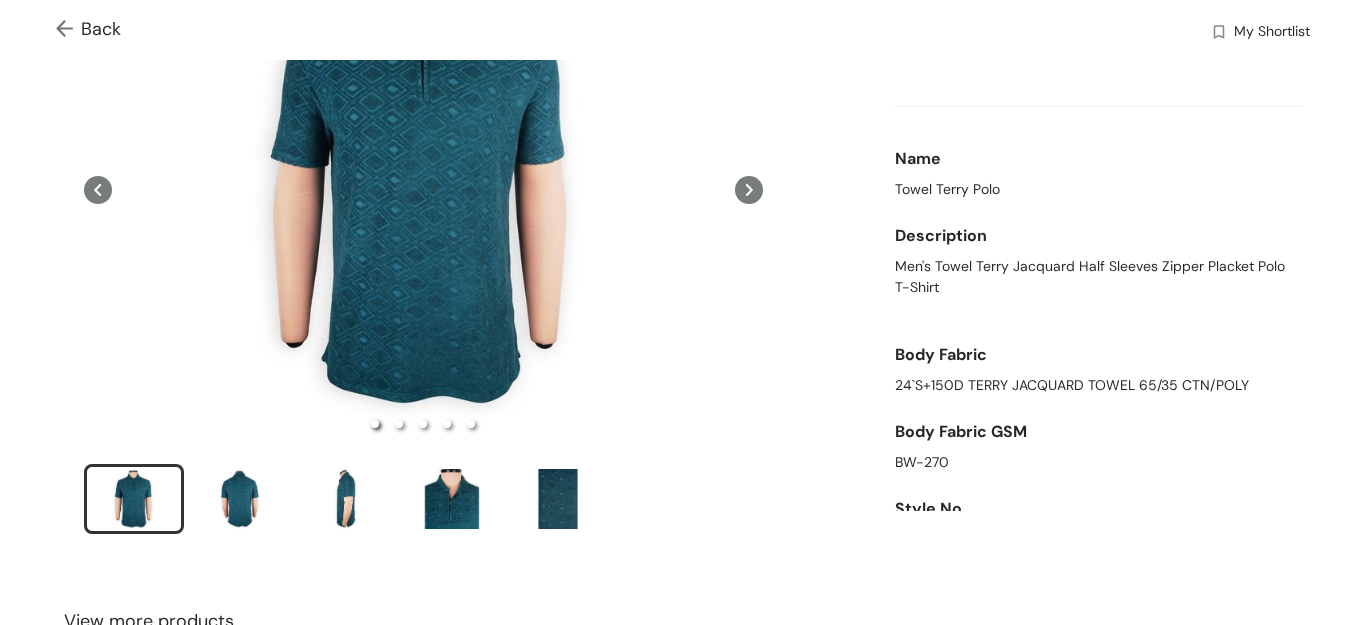 scroll, scrollTop: 200, scrollLeft: 0, axis: vertical 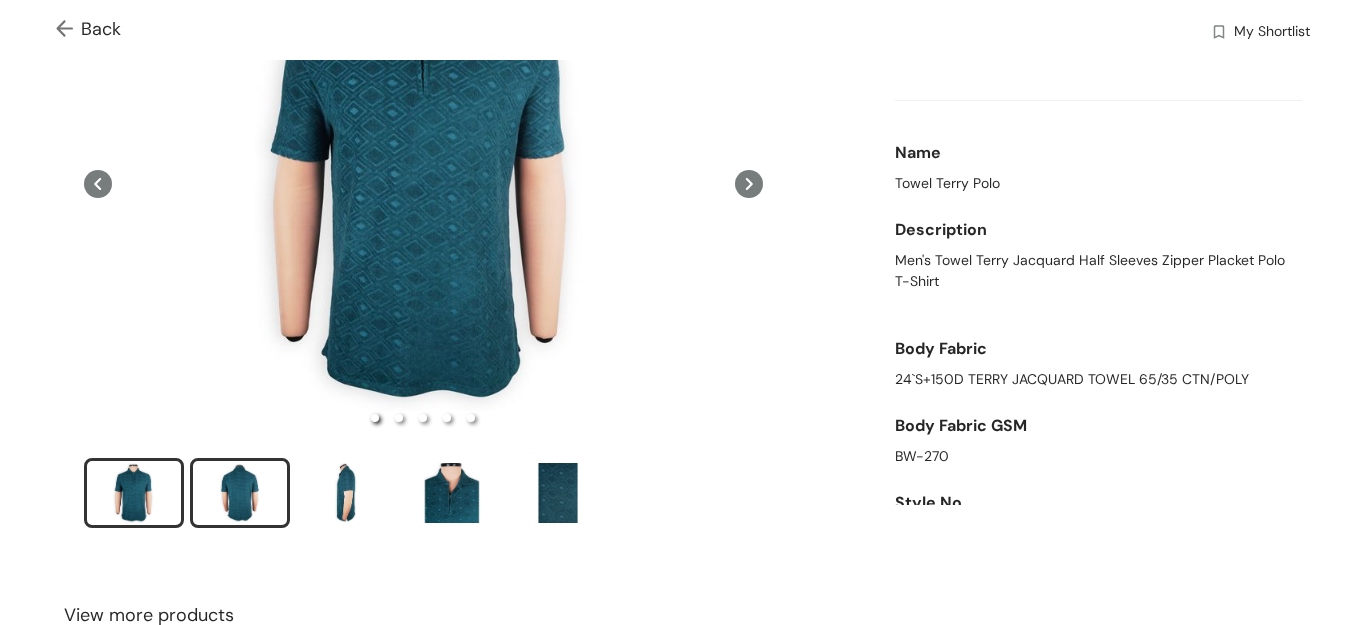 click at bounding box center [240, 493] 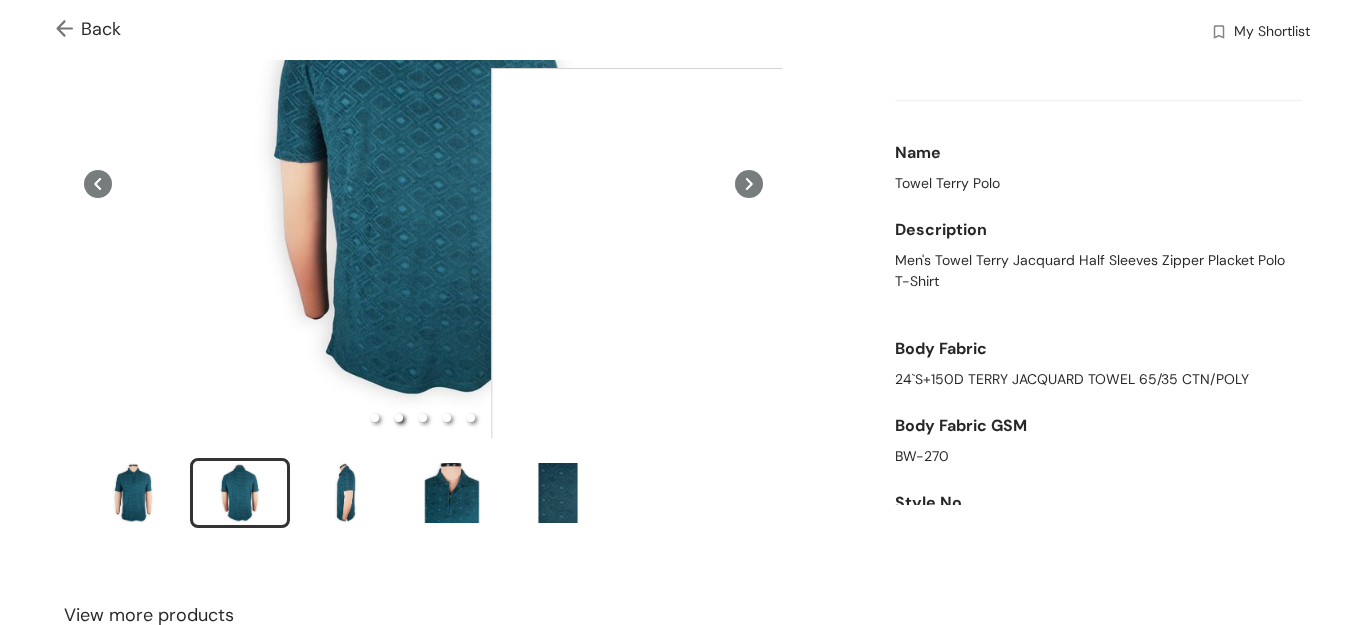 scroll, scrollTop: 0, scrollLeft: 0, axis: both 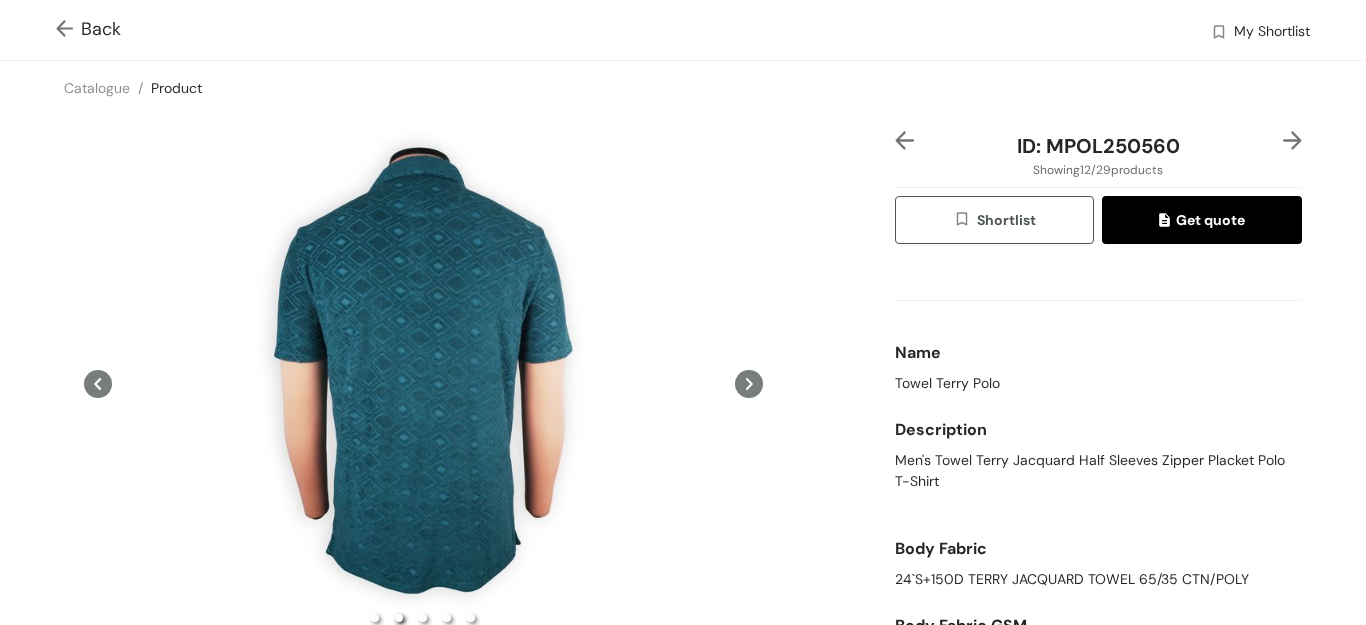 click 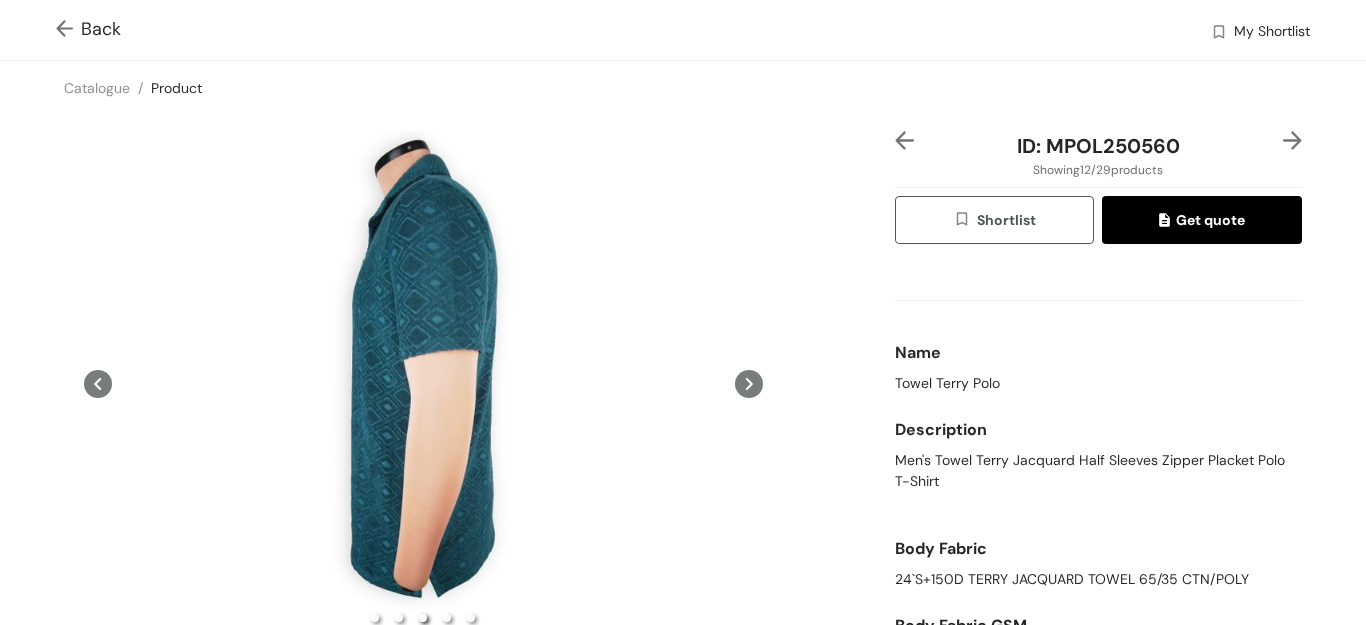 click 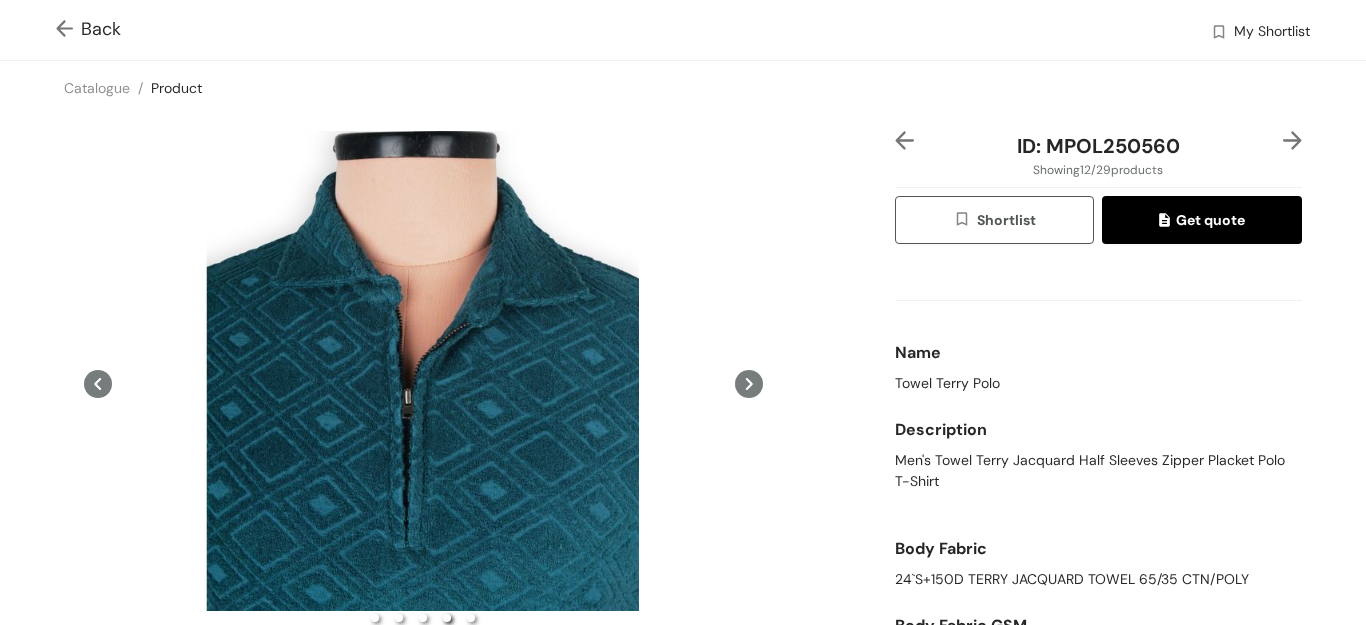 click 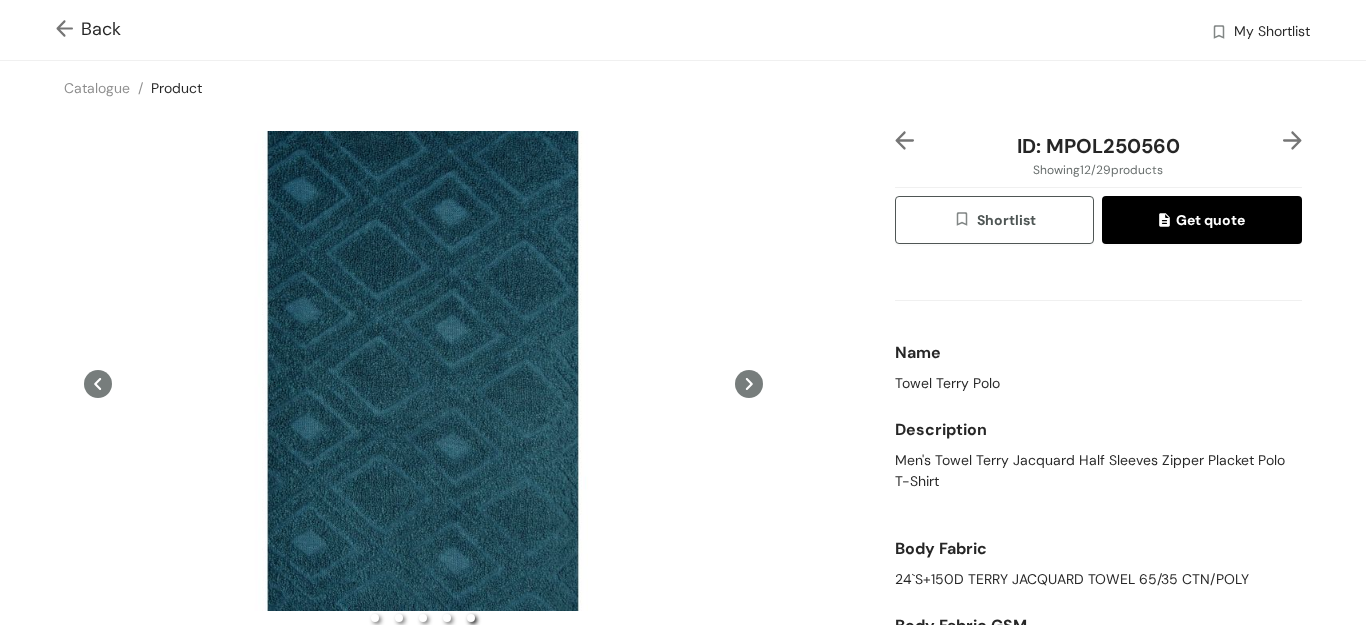 click 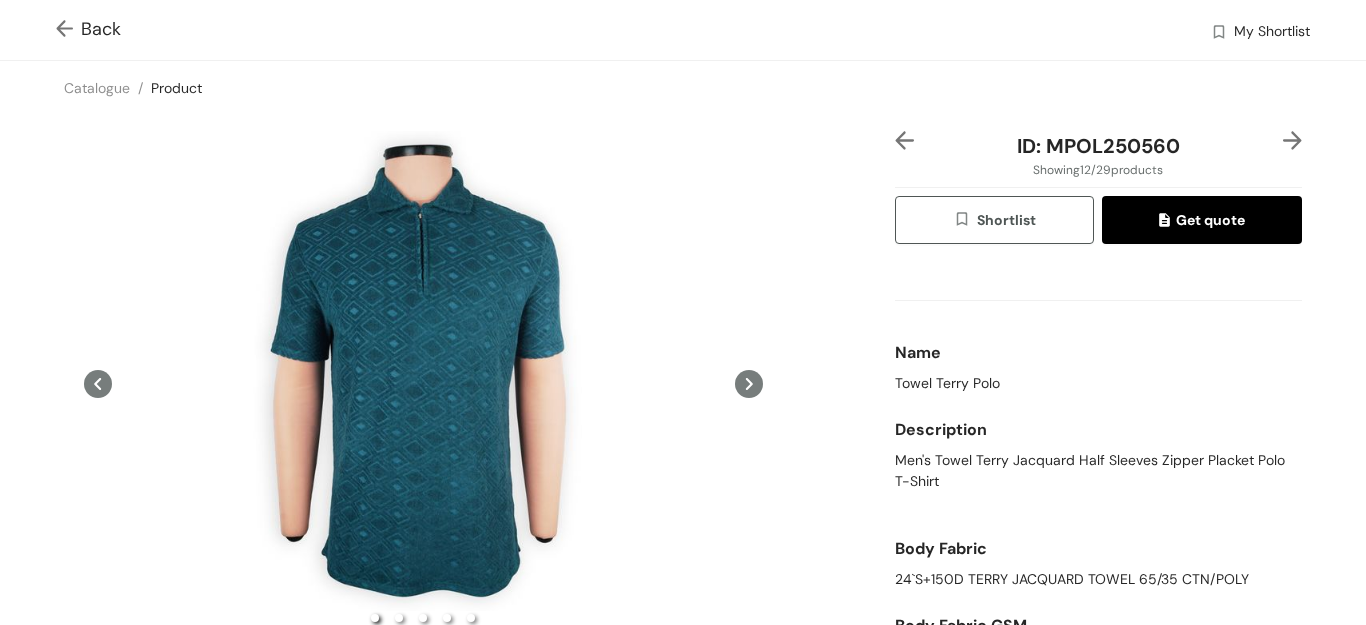 click at bounding box center (68, 30) 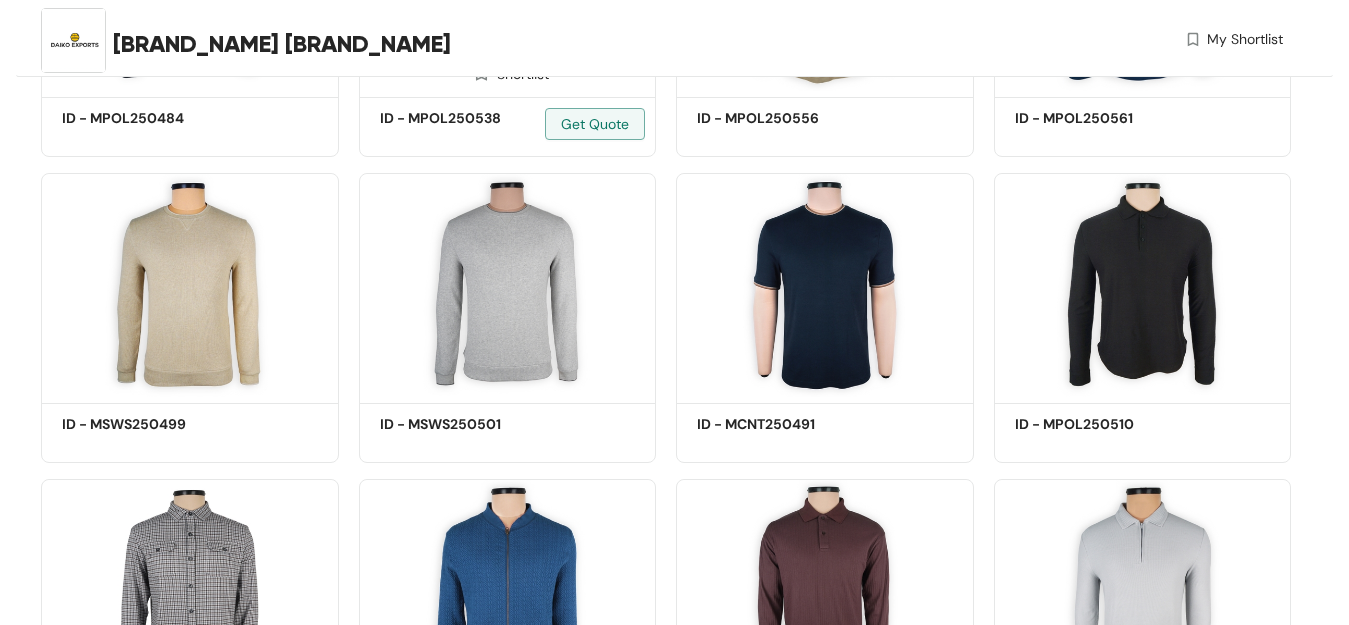 scroll, scrollTop: 1688, scrollLeft: 0, axis: vertical 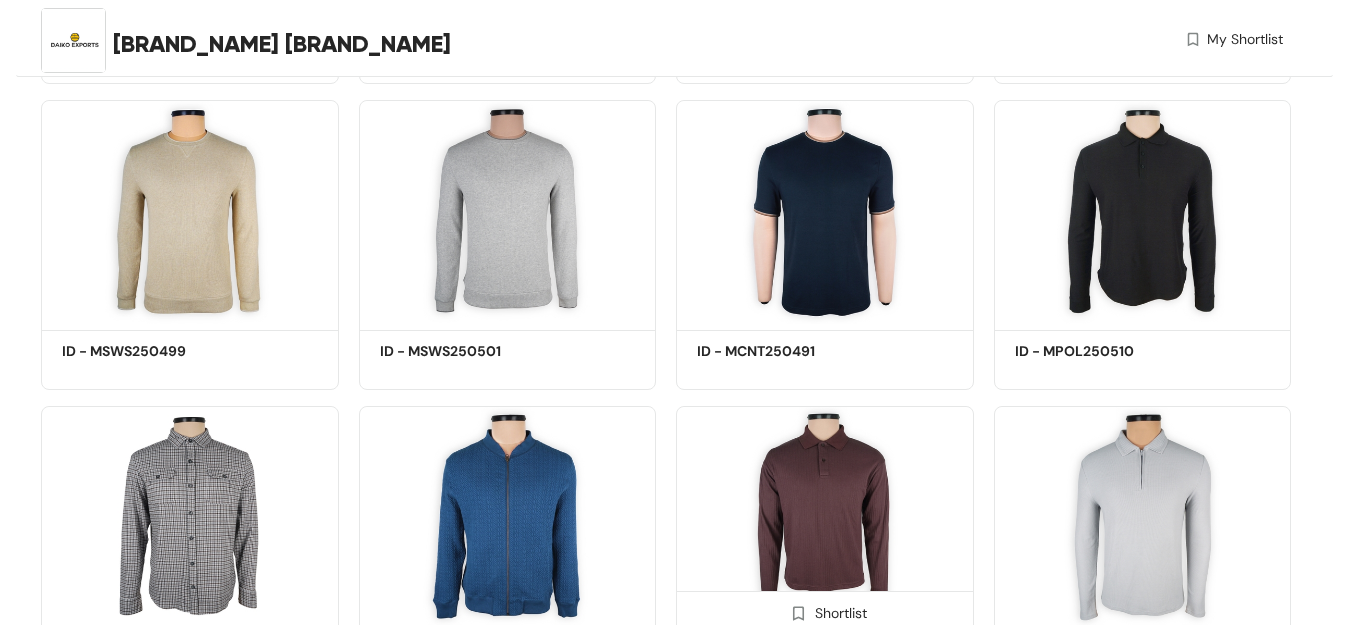 click at bounding box center (825, 518) 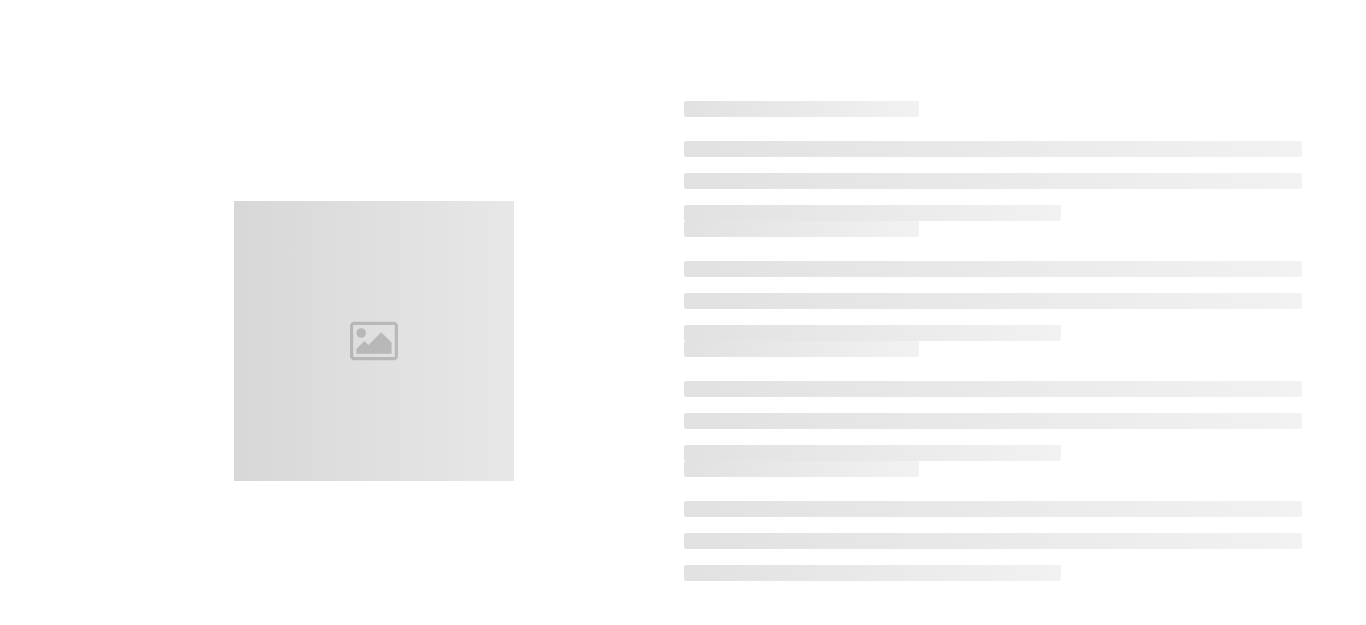 scroll, scrollTop: 0, scrollLeft: 0, axis: both 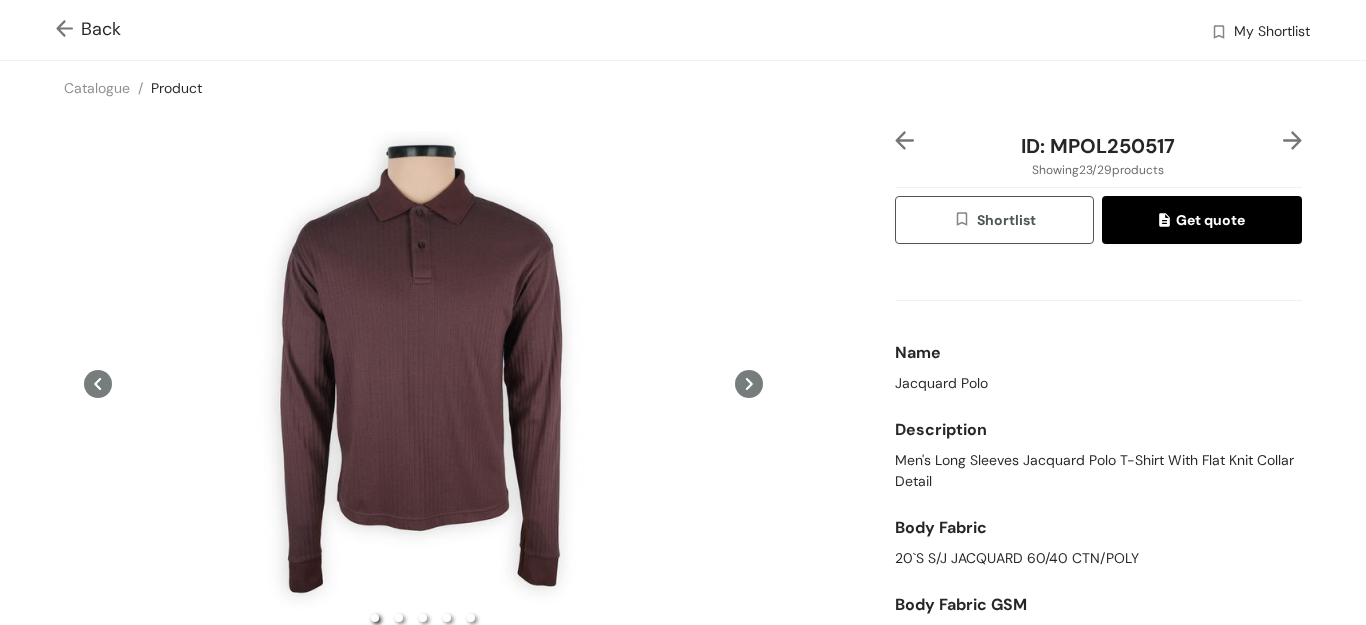 click 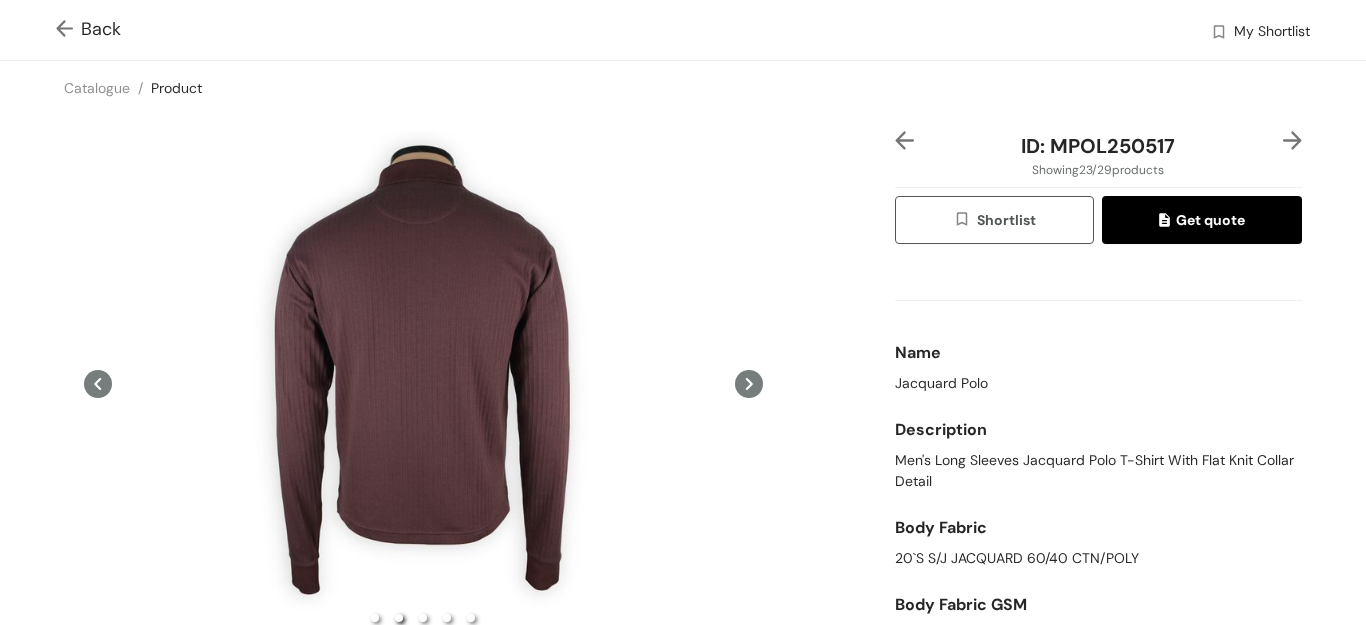 click 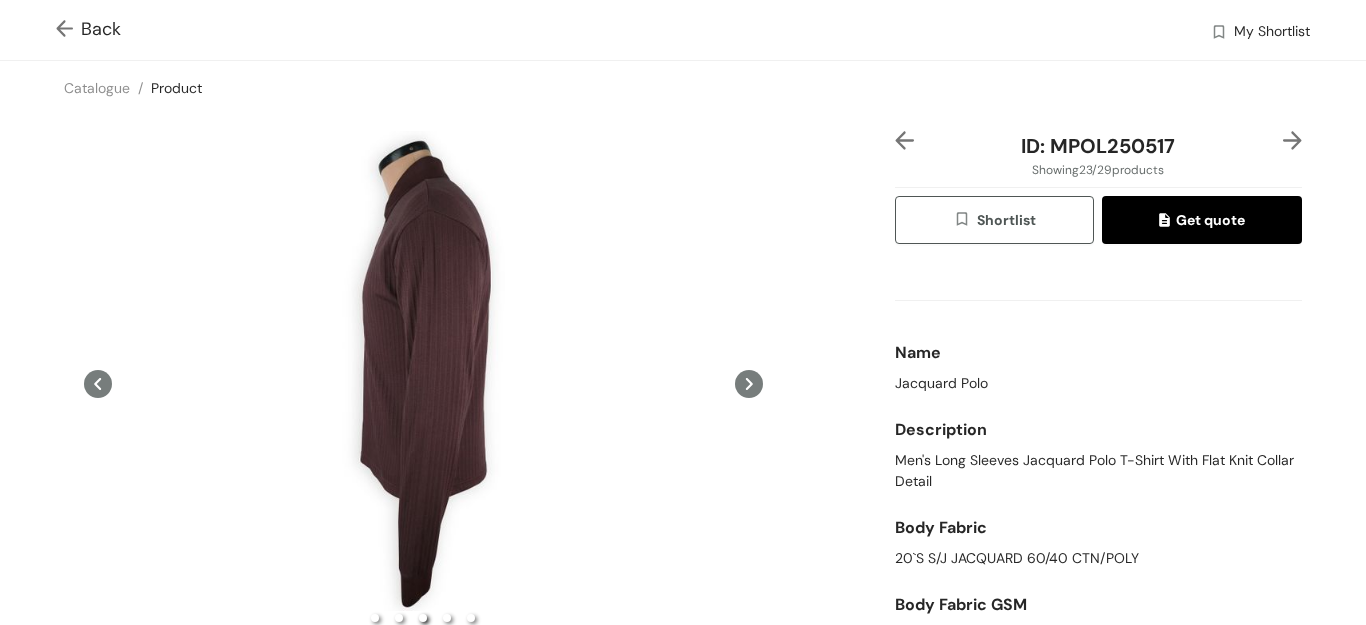 click 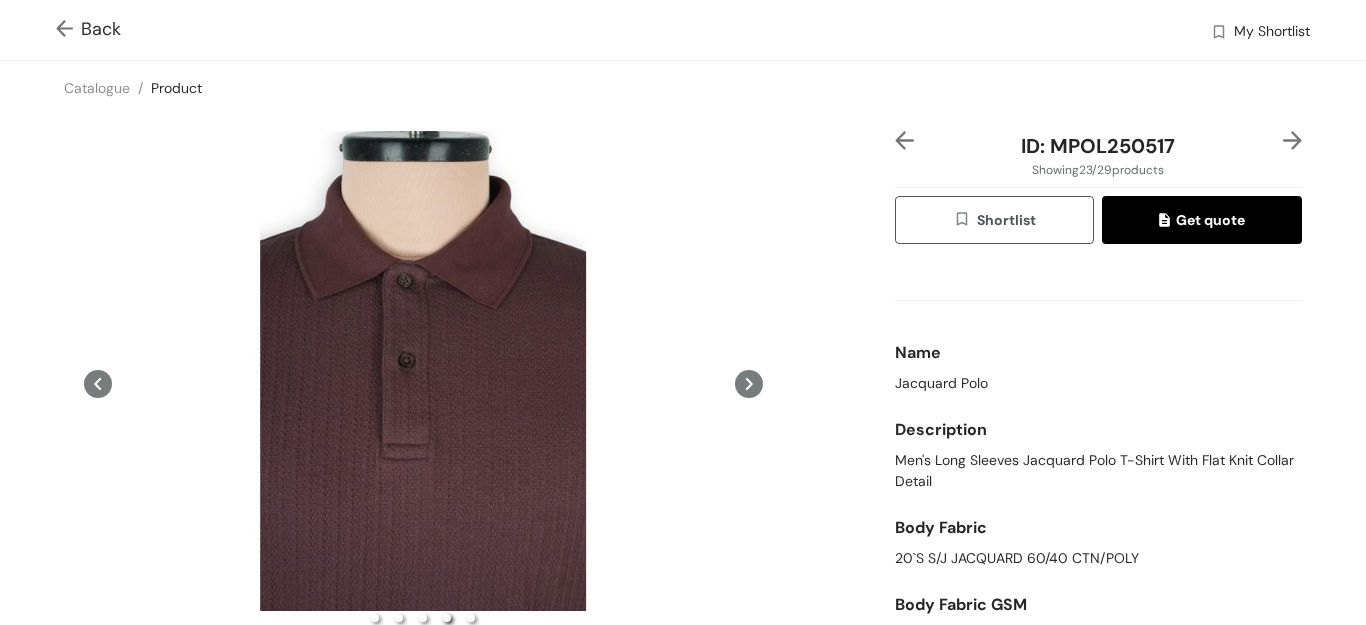 click 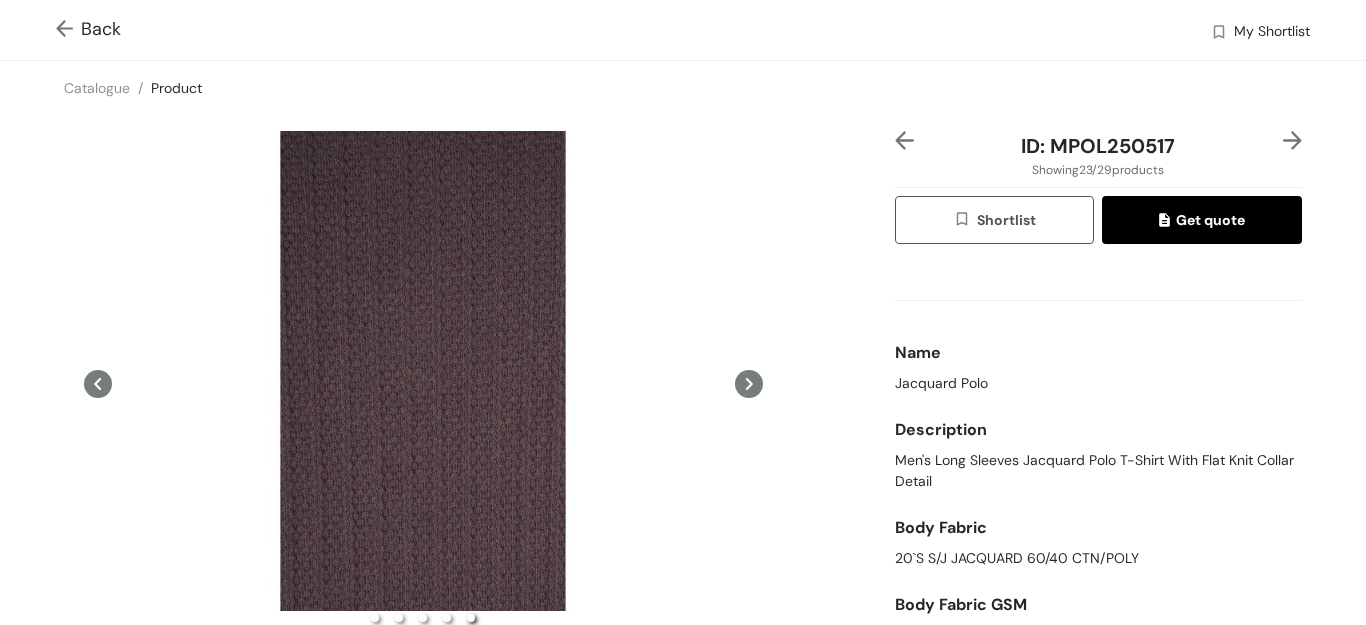 click 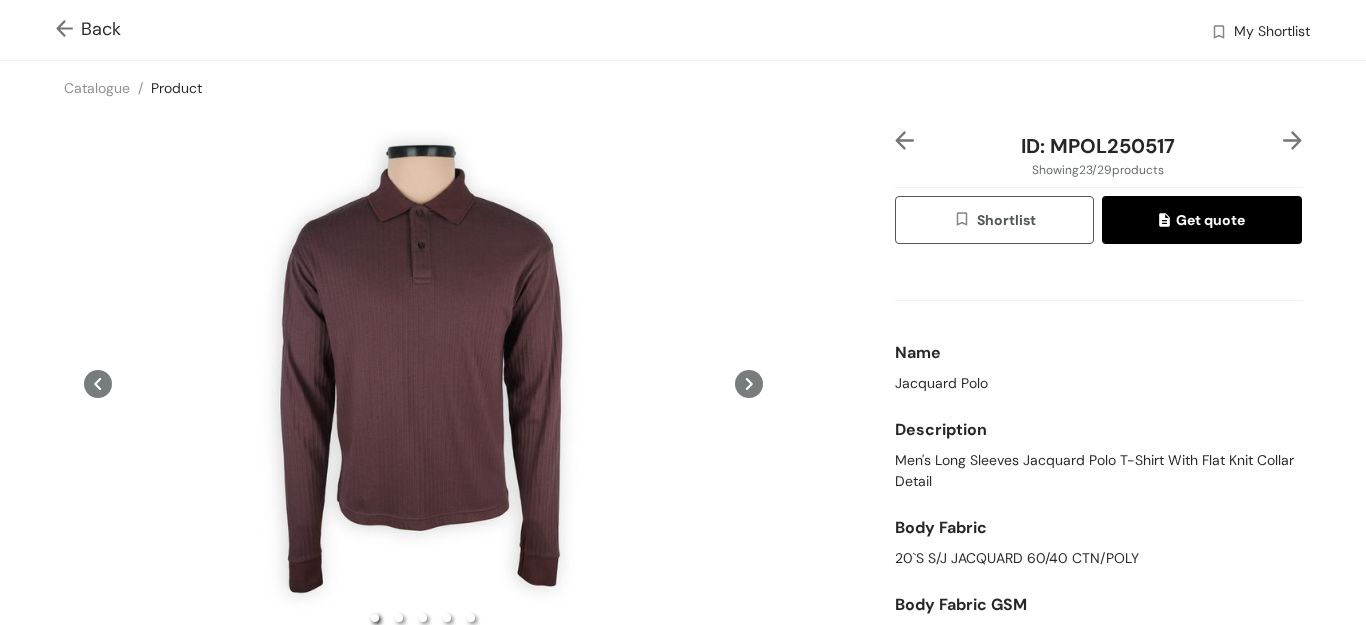click at bounding box center [68, 30] 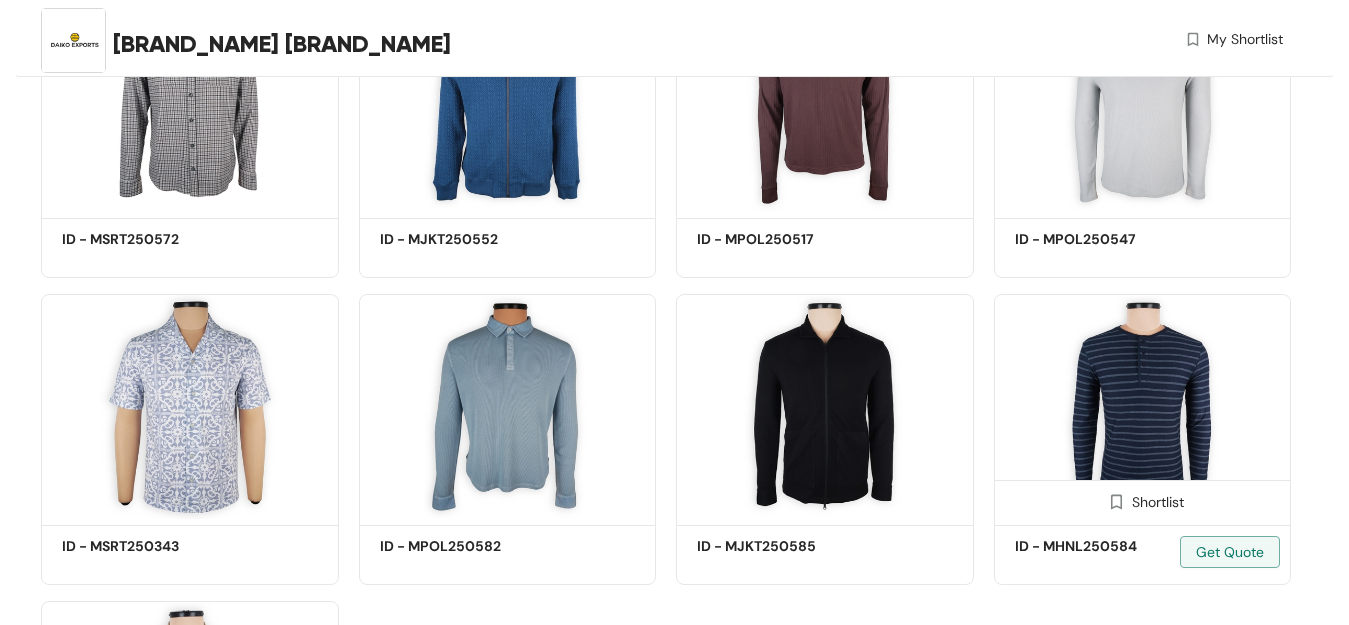 scroll, scrollTop: 2115, scrollLeft: 0, axis: vertical 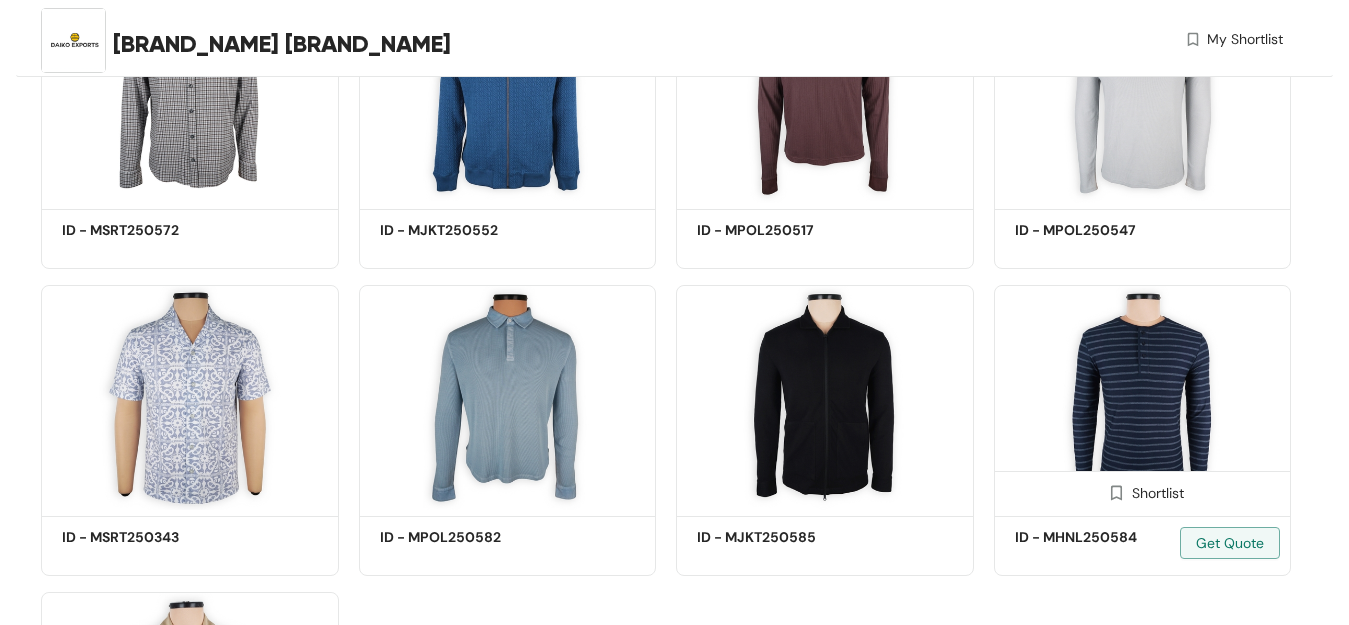 click at bounding box center (1143, 397) 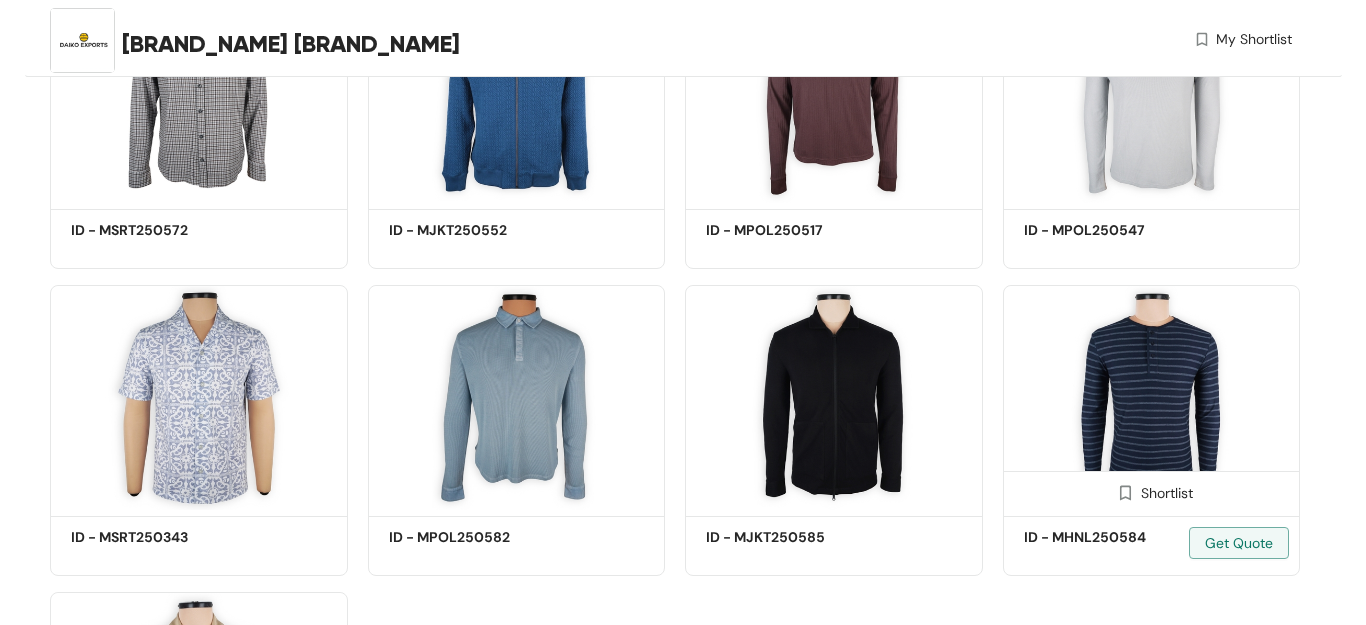 scroll, scrollTop: 0, scrollLeft: 0, axis: both 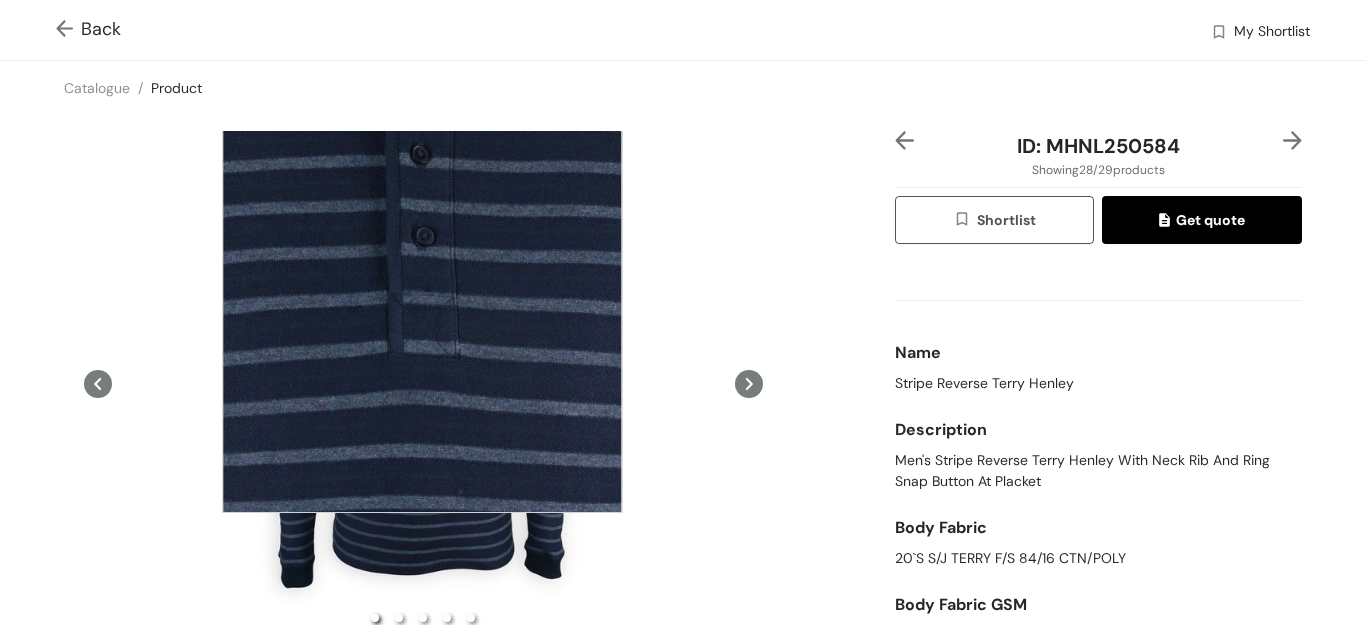 click at bounding box center (422, 313) 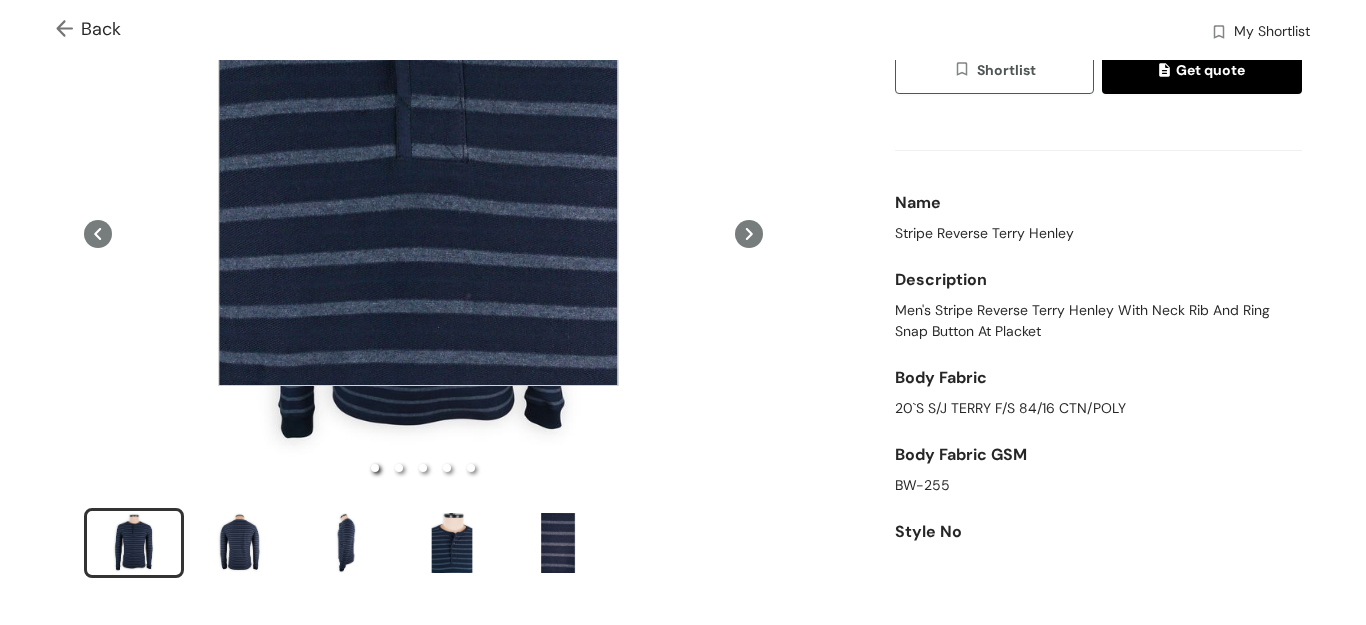 scroll, scrollTop: 300, scrollLeft: 0, axis: vertical 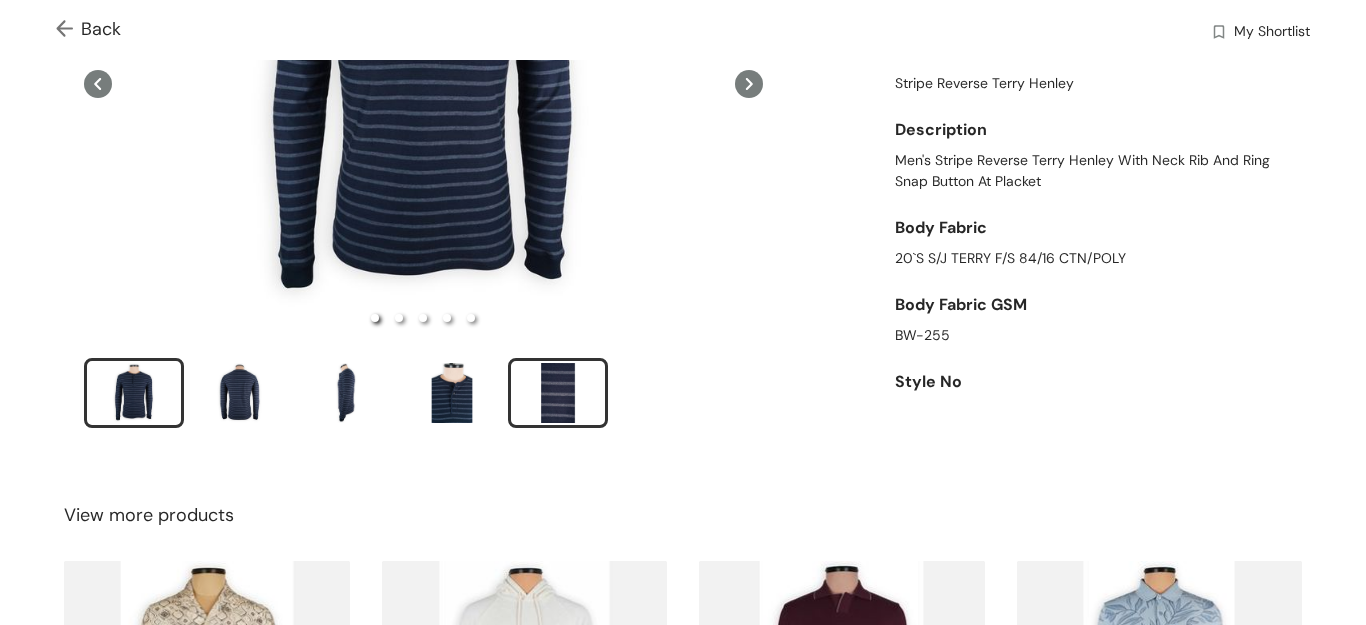 click at bounding box center [558, 393] 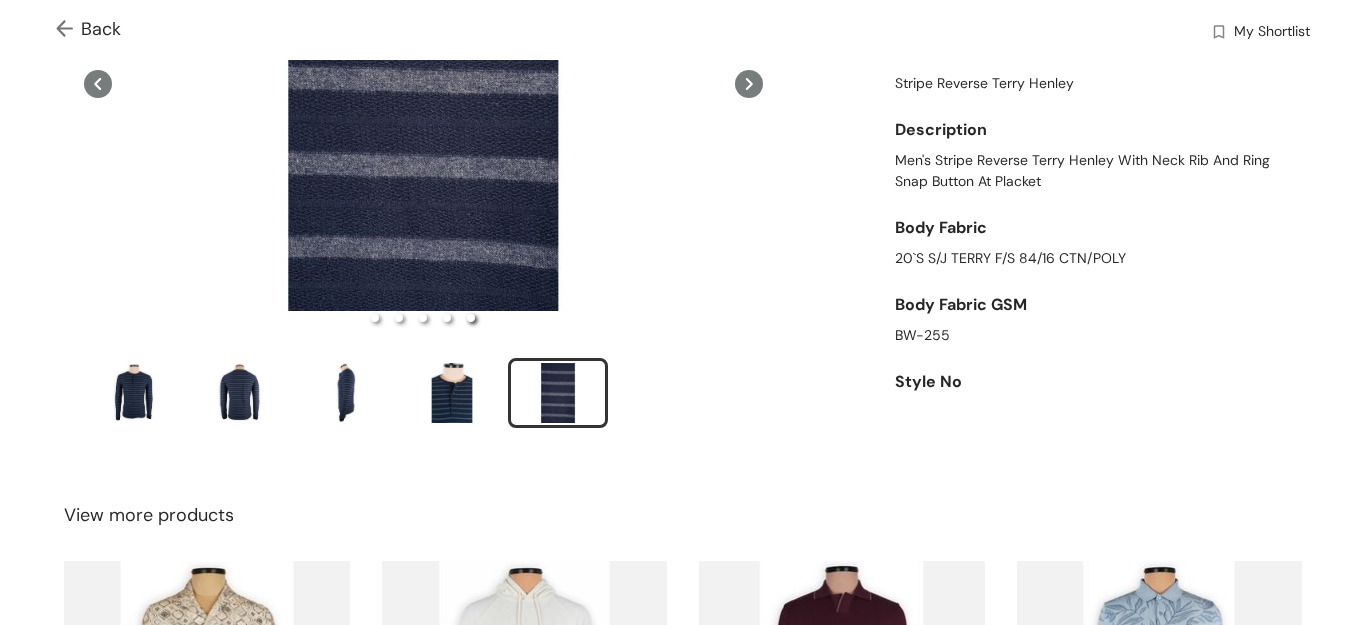 scroll, scrollTop: 200, scrollLeft: 0, axis: vertical 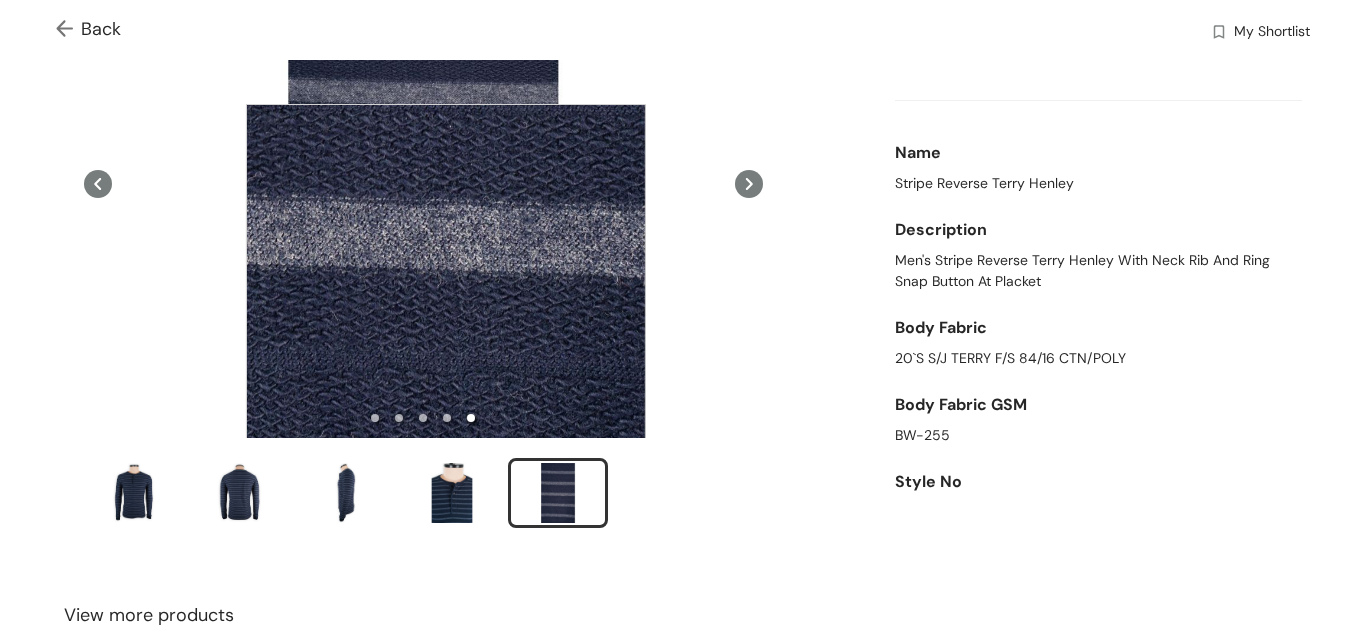 click at bounding box center (446, 304) 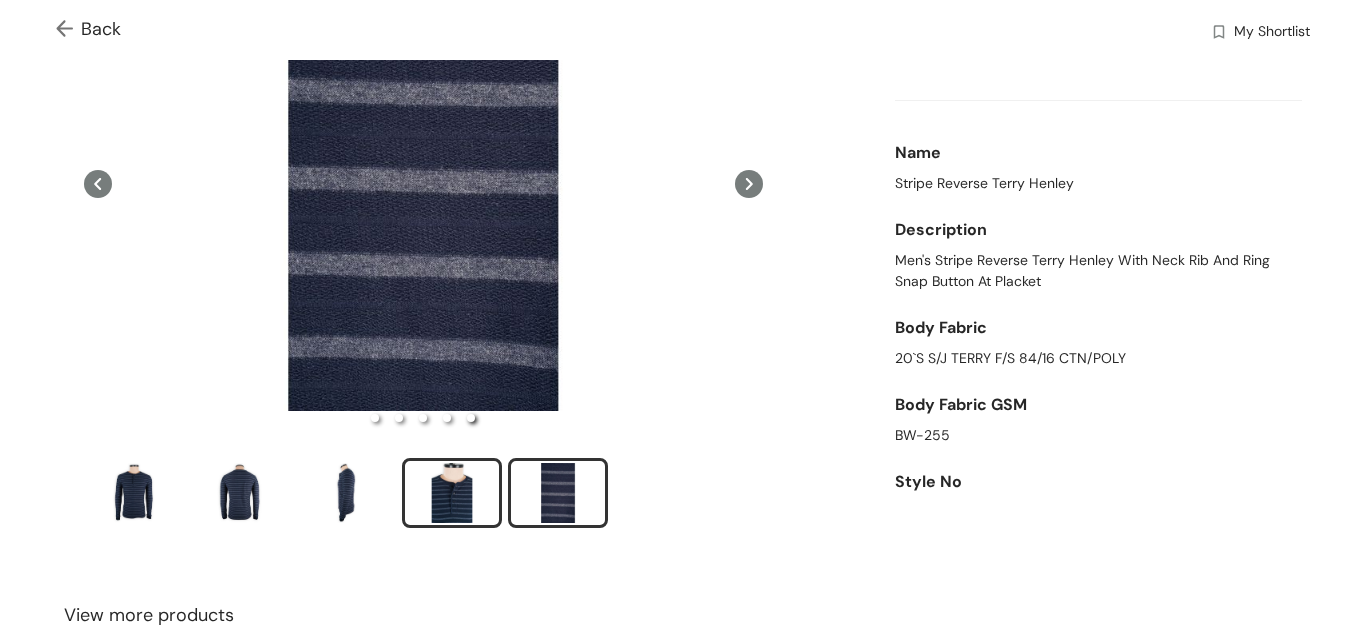 click at bounding box center (452, 493) 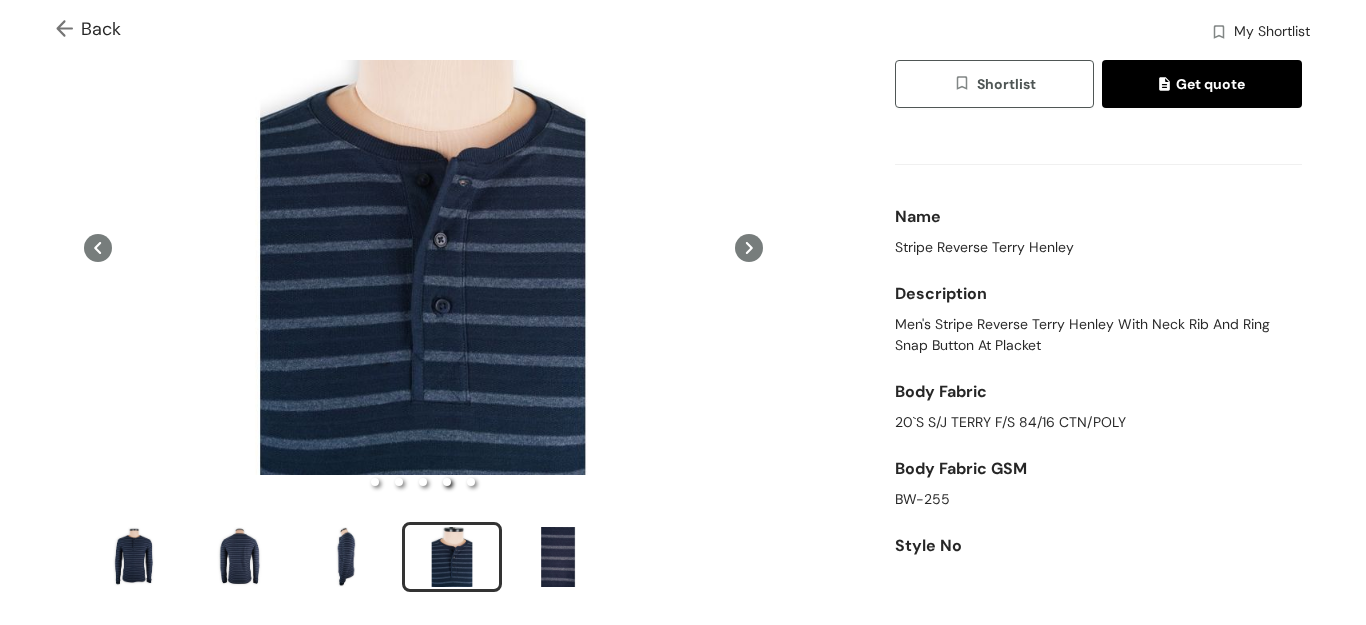 scroll, scrollTop: 100, scrollLeft: 0, axis: vertical 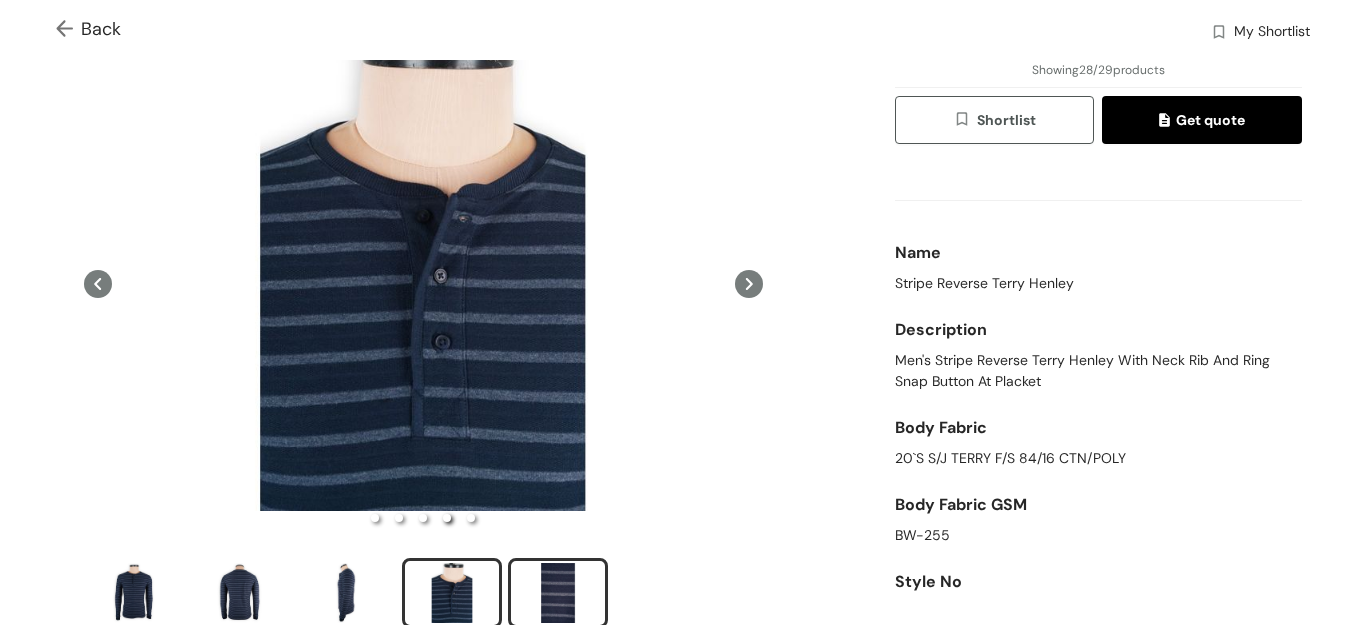 click at bounding box center [558, 593] 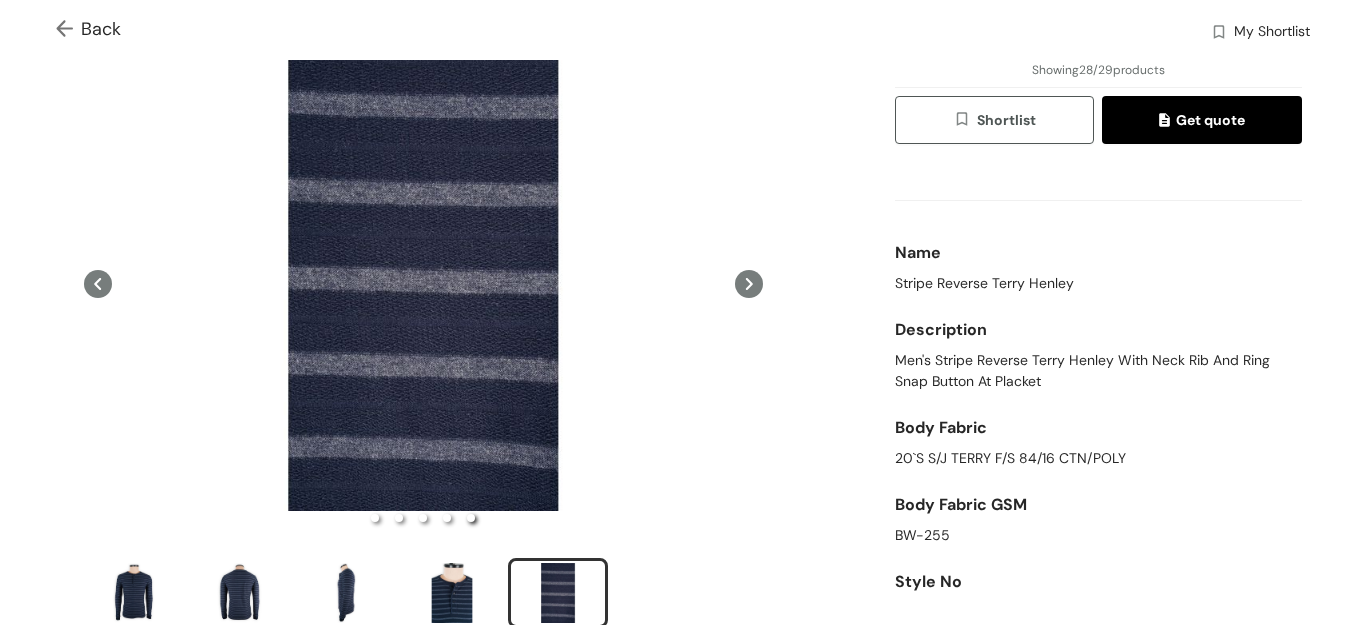 scroll, scrollTop: 200, scrollLeft: 0, axis: vertical 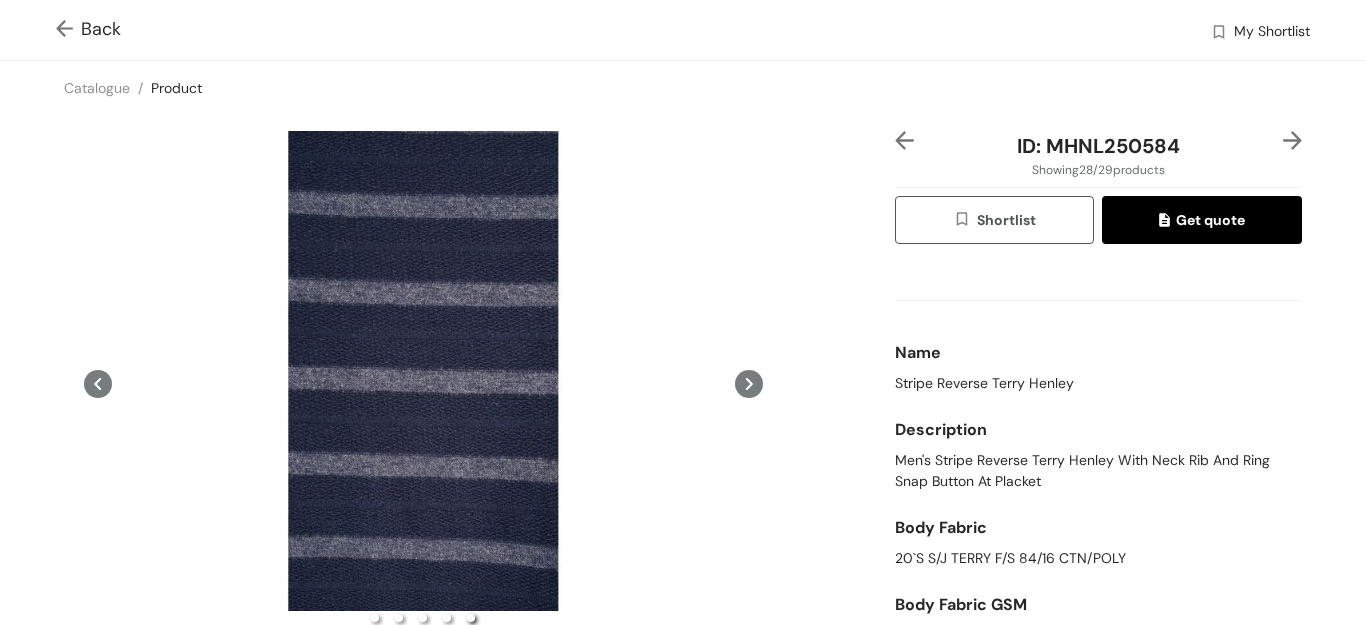 click on "ID: MHNL250584" at bounding box center (1098, 146) 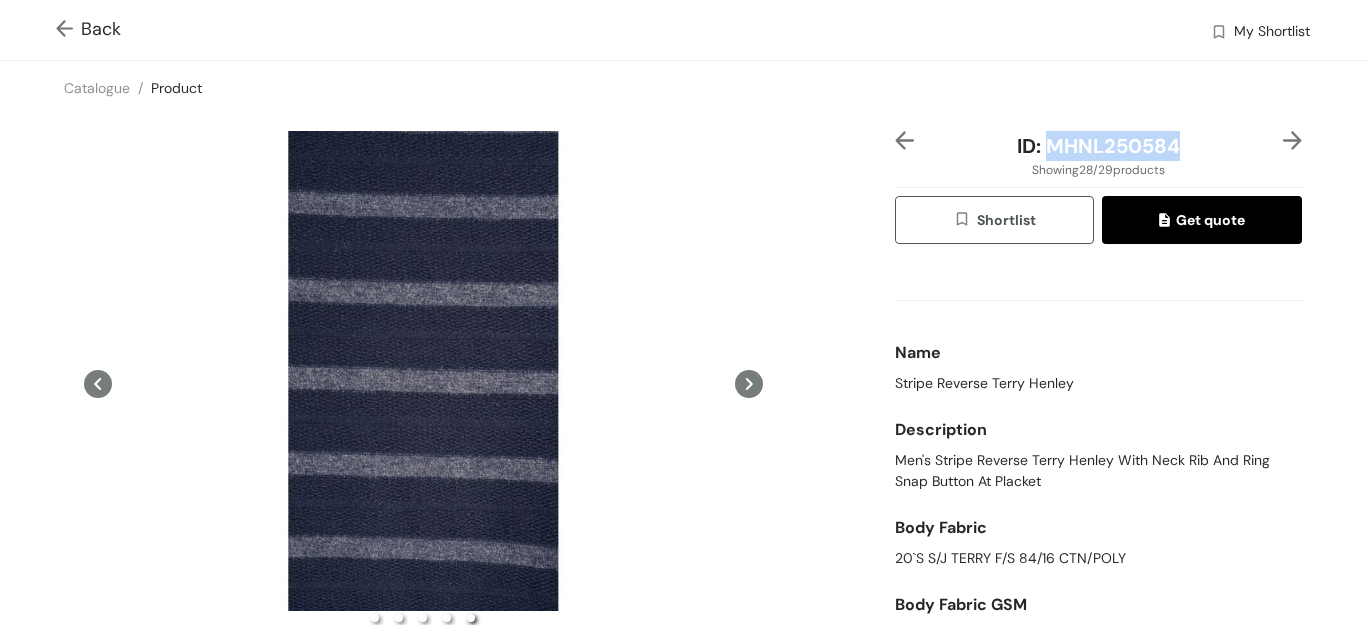 click on "ID: MHNL250584" at bounding box center (1098, 146) 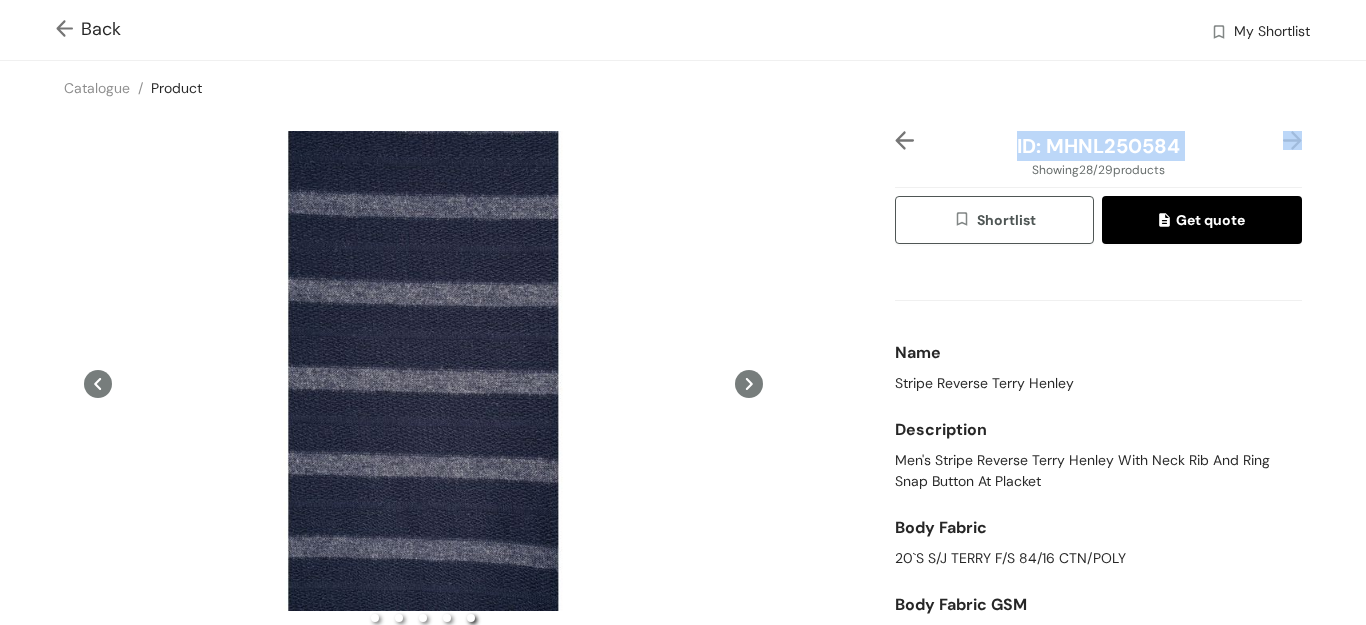 click on "ID: MHNL250584" at bounding box center [1098, 146] 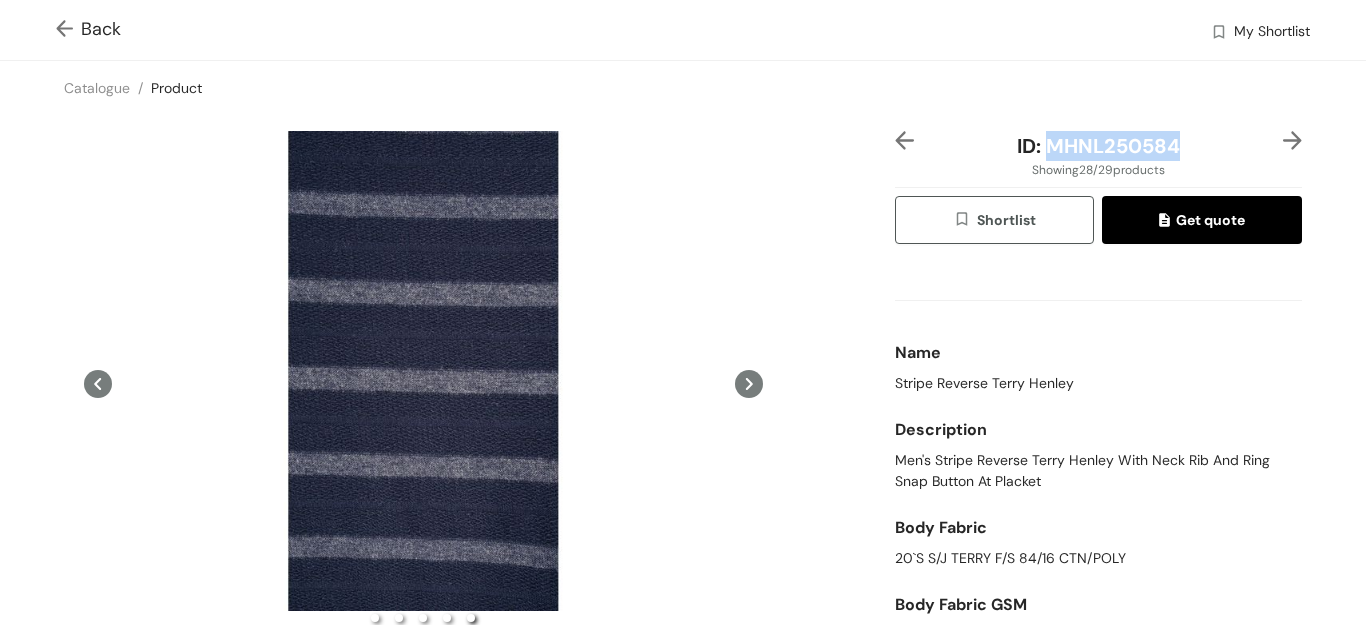 drag, startPoint x: 1035, startPoint y: 140, endPoint x: 1166, endPoint y: 145, distance: 131.09538 